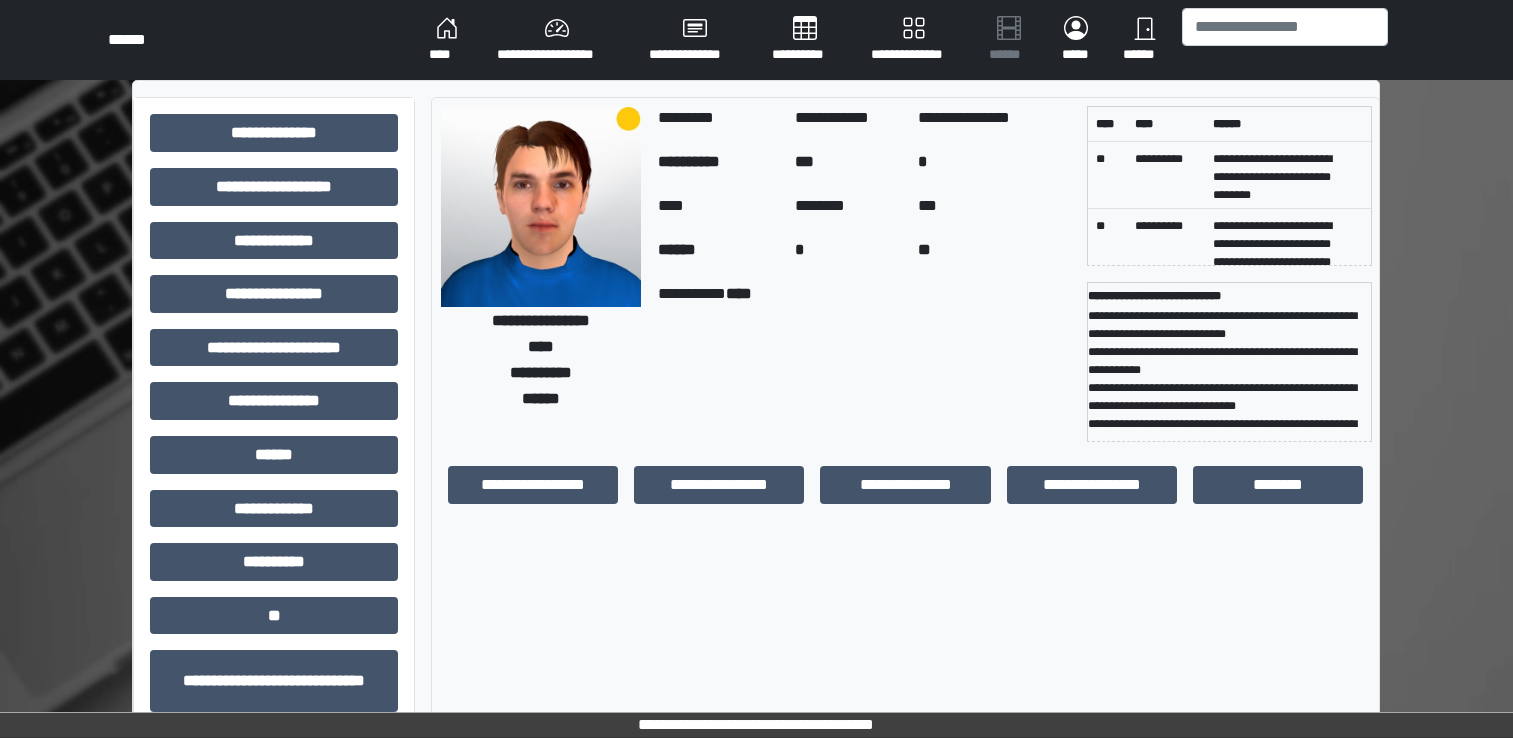 scroll, scrollTop: 44, scrollLeft: 0, axis: vertical 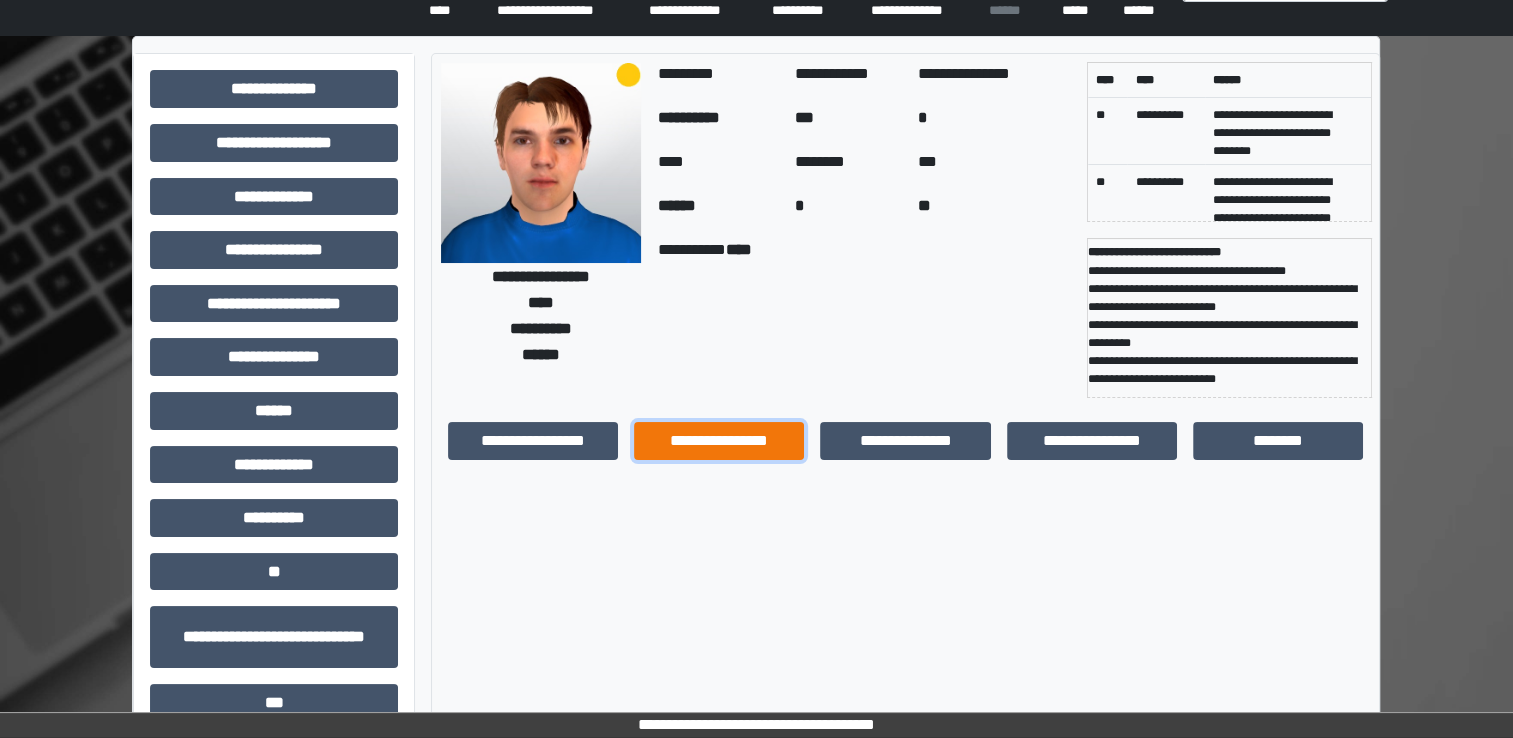 click on "**********" at bounding box center (719, 441) 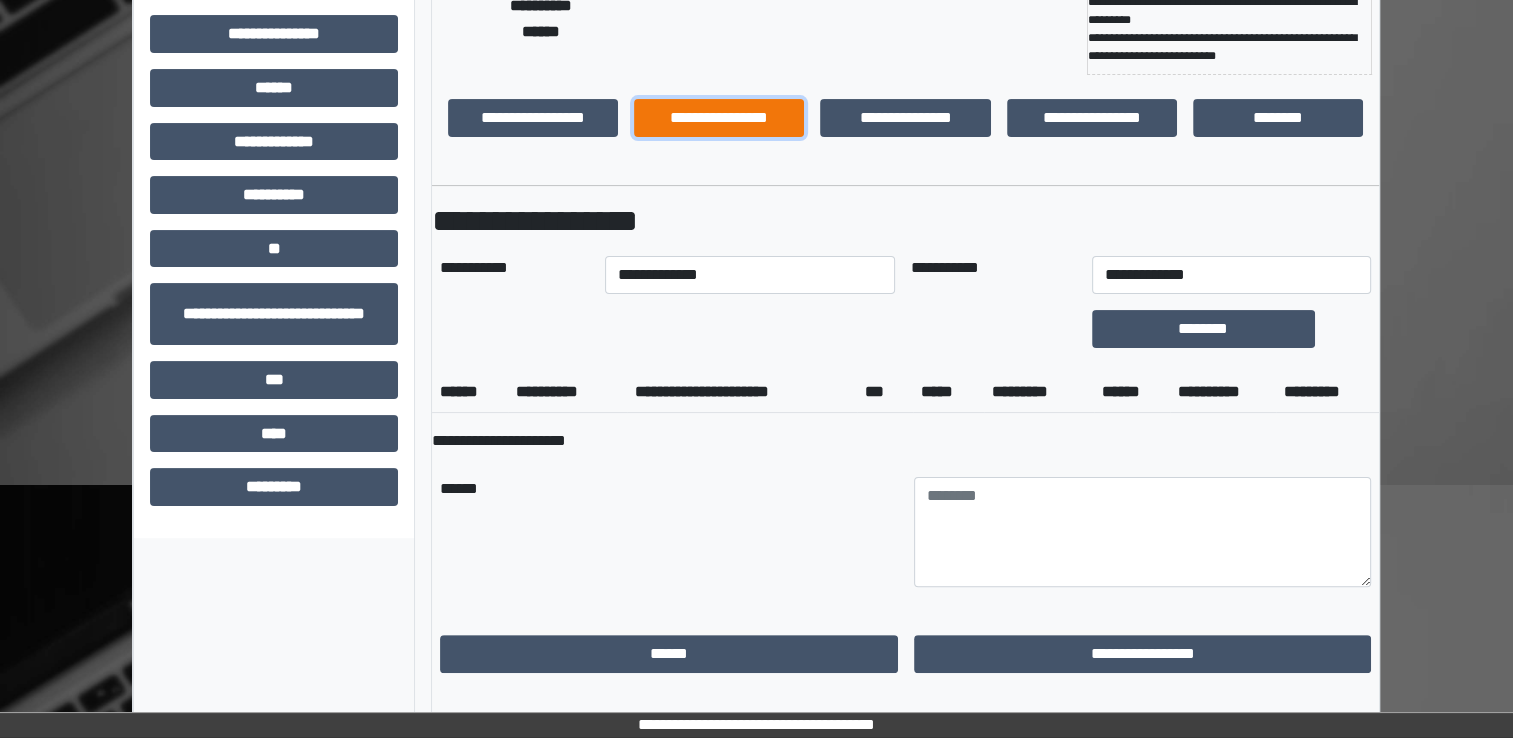 scroll, scrollTop: 383, scrollLeft: 0, axis: vertical 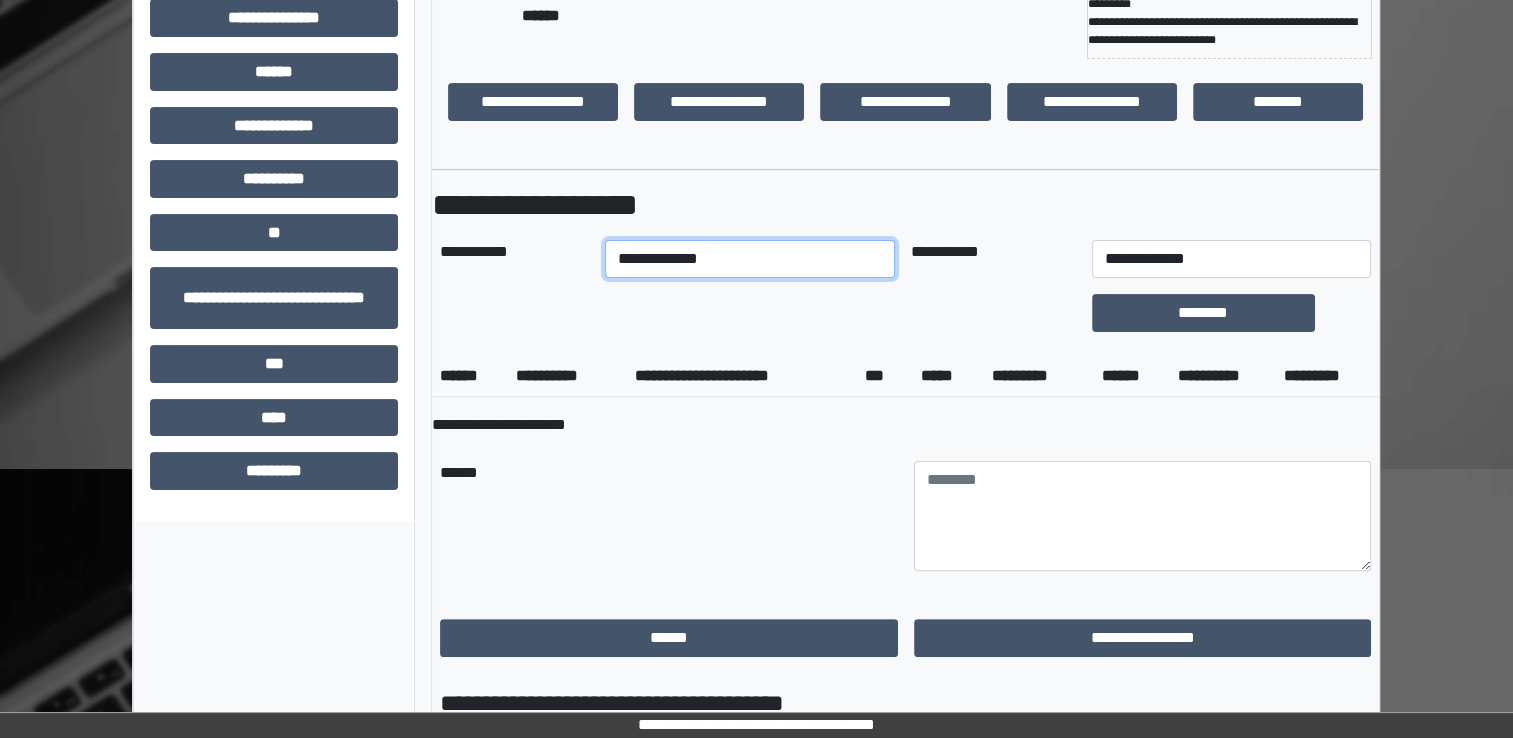 click on "**********" at bounding box center [750, 259] 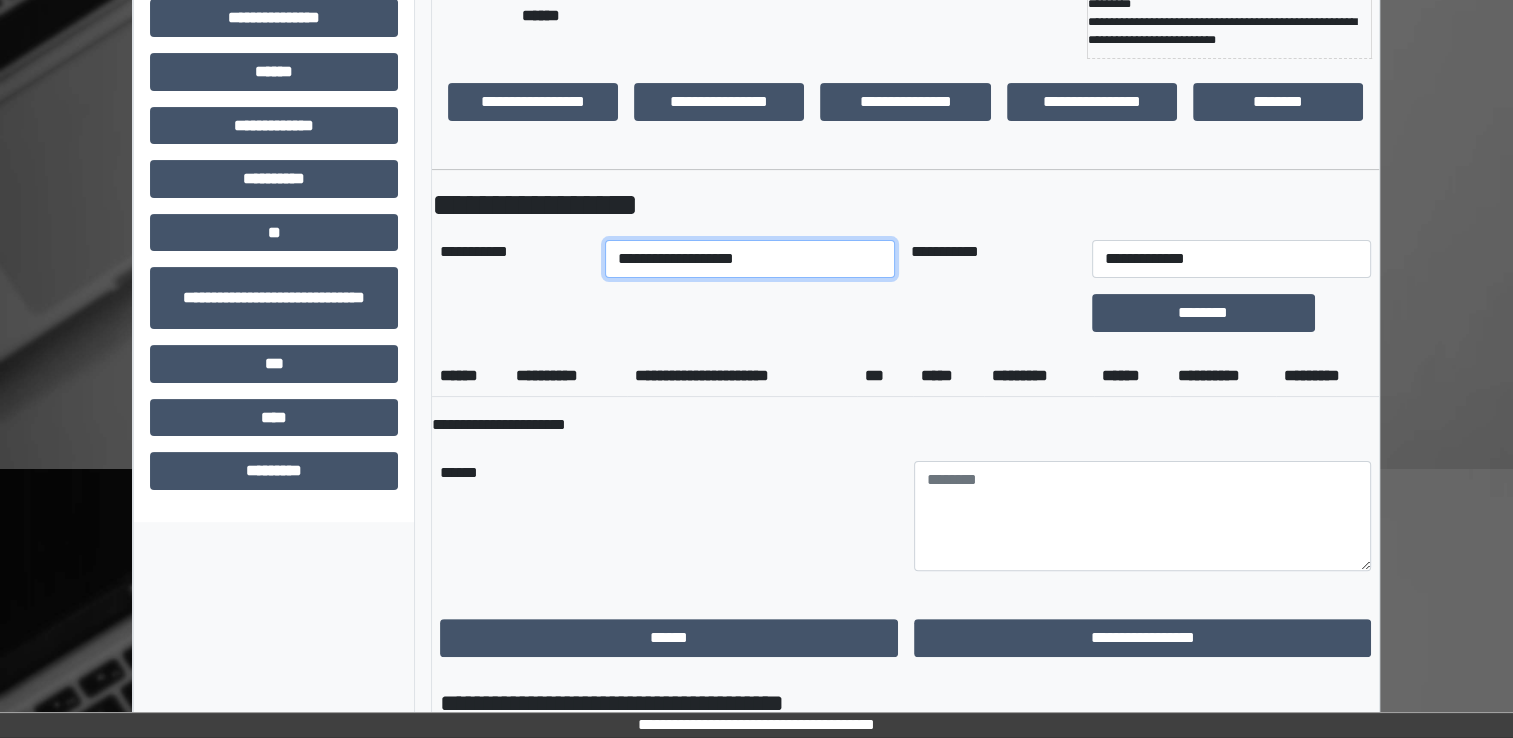 click on "**********" at bounding box center [750, 259] 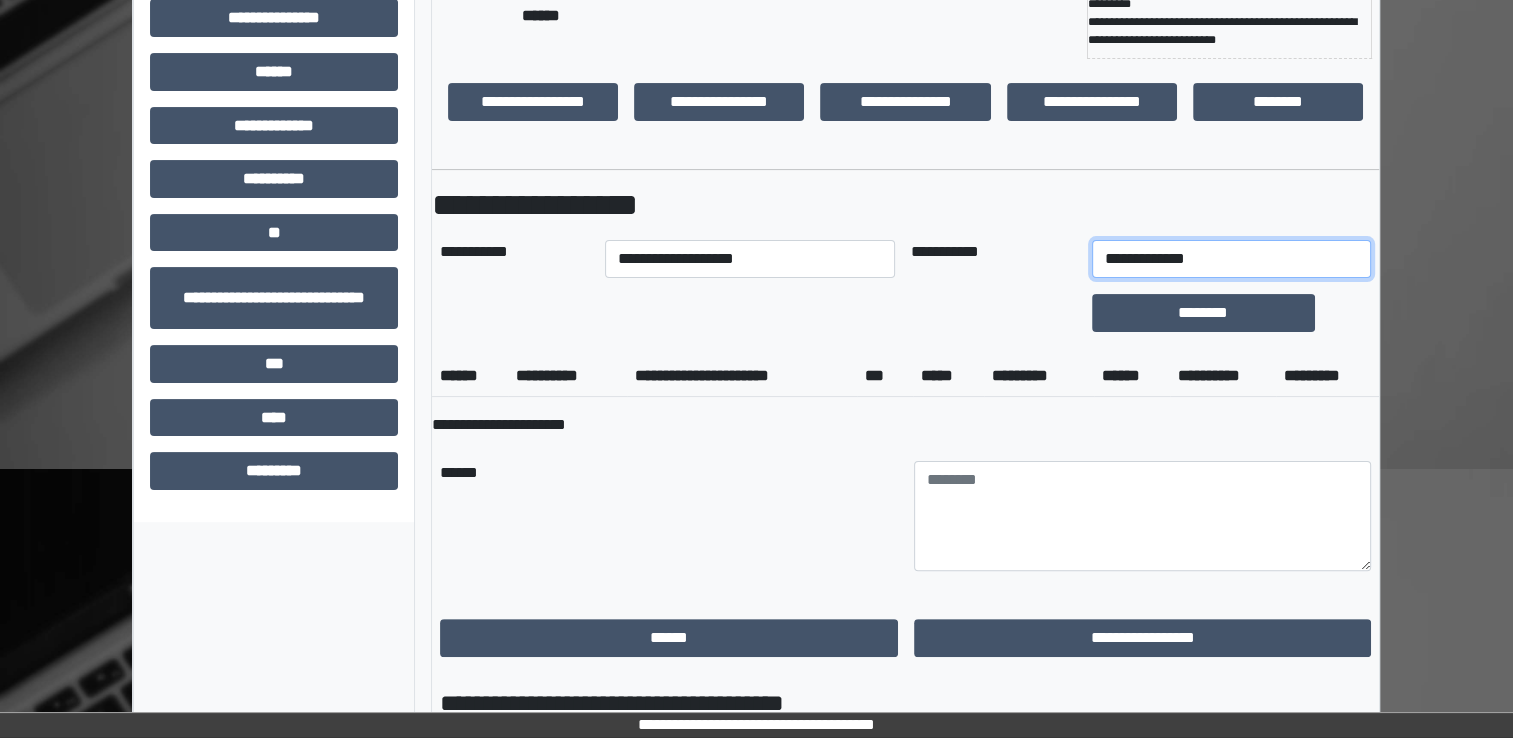click on "**********" at bounding box center [1231, 259] 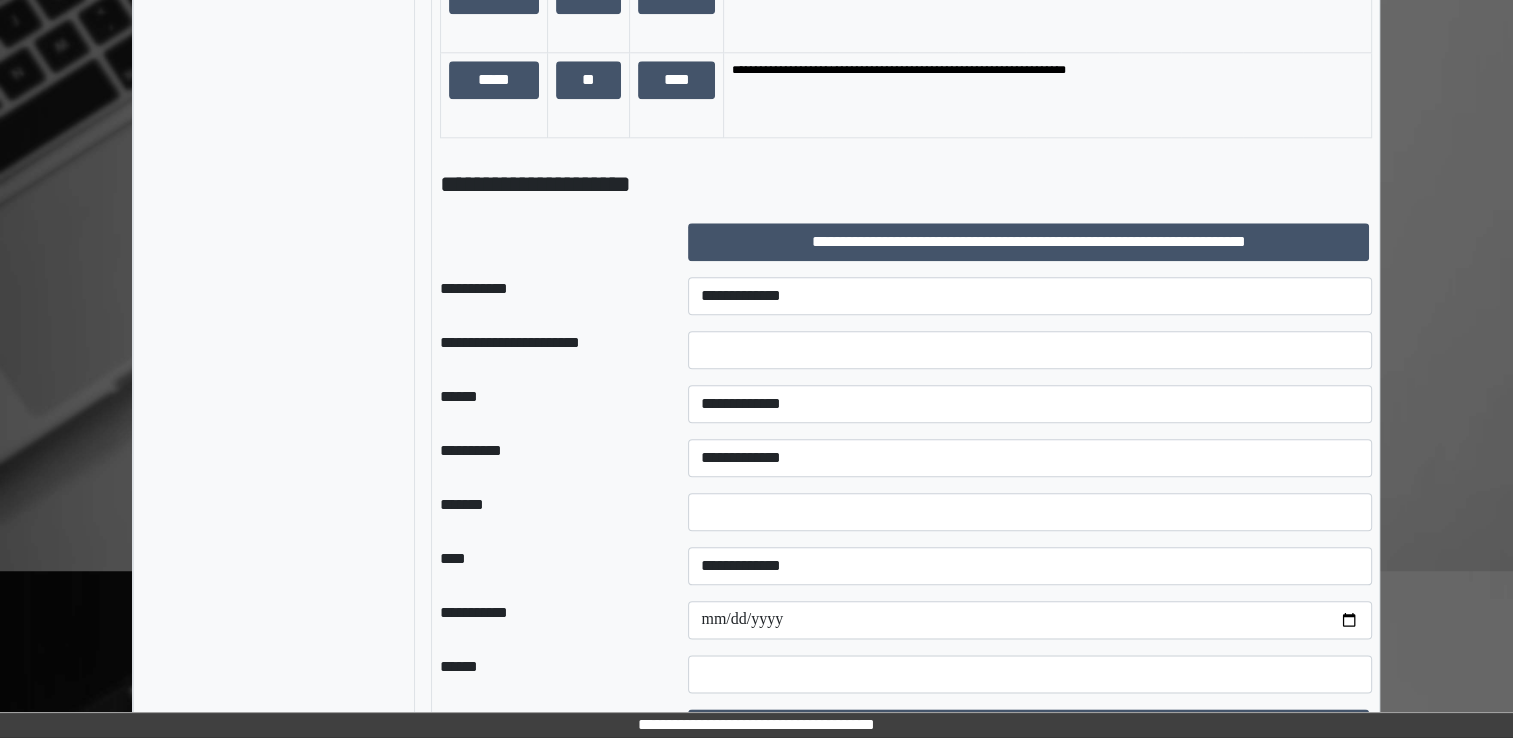 scroll, scrollTop: 2253, scrollLeft: 0, axis: vertical 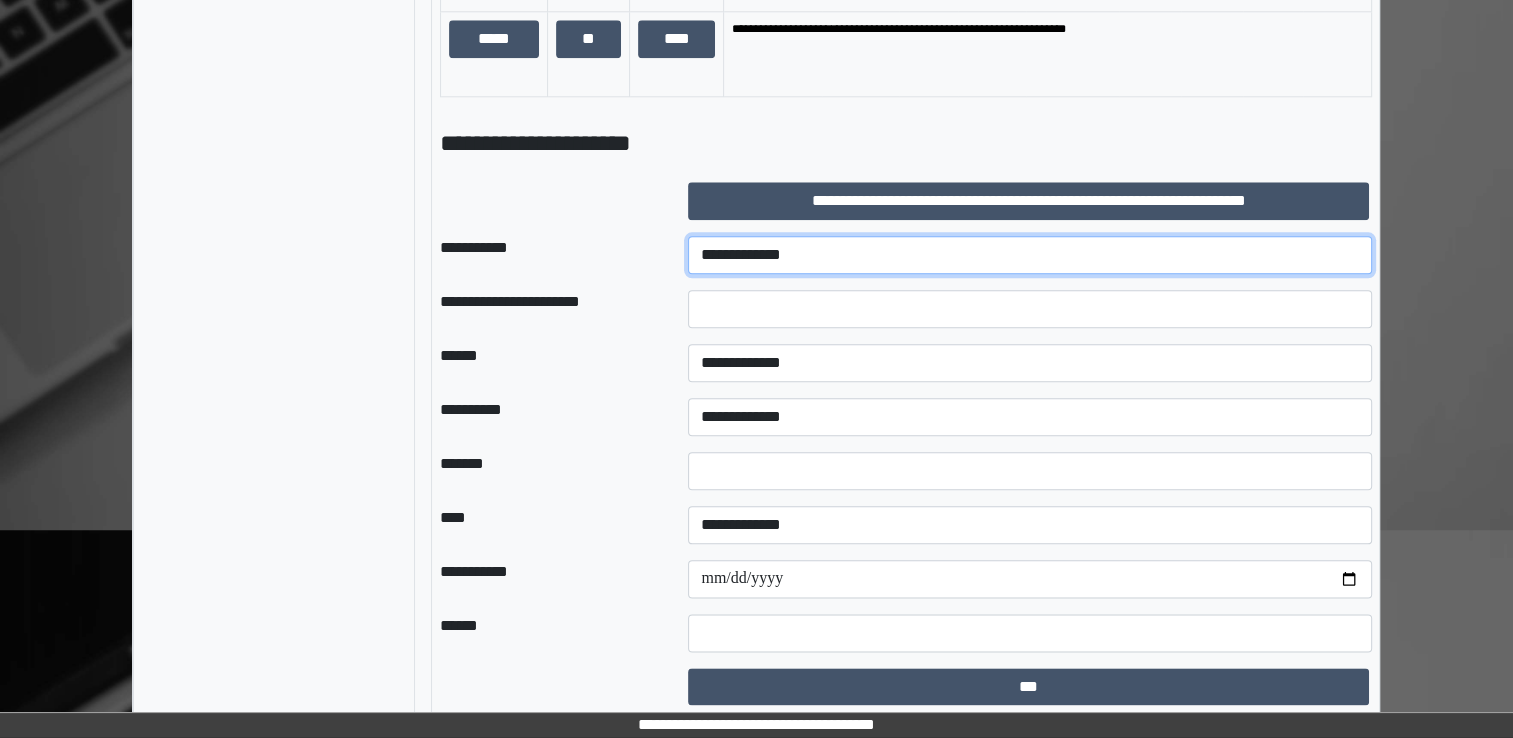 click on "**********" at bounding box center (1030, 255) 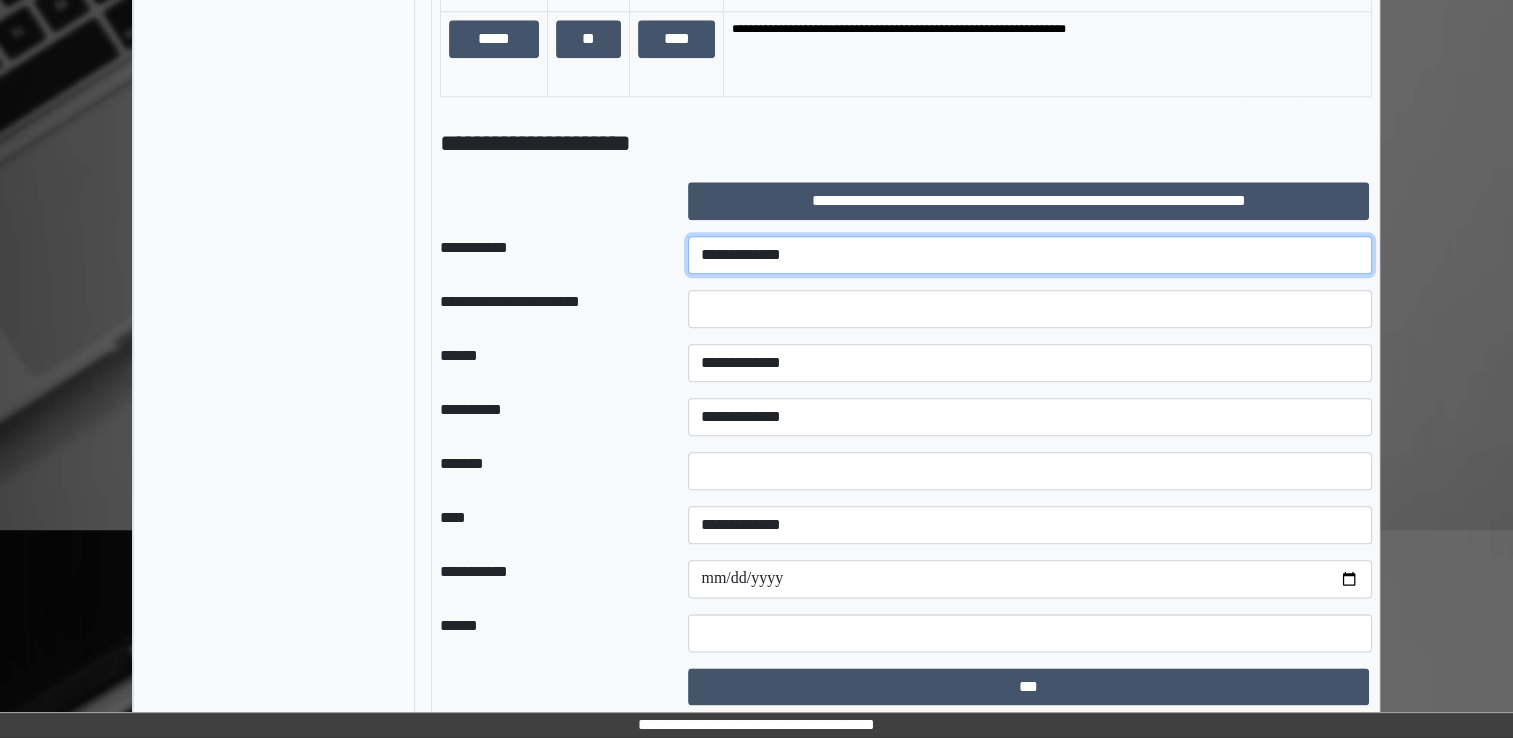 select on "***" 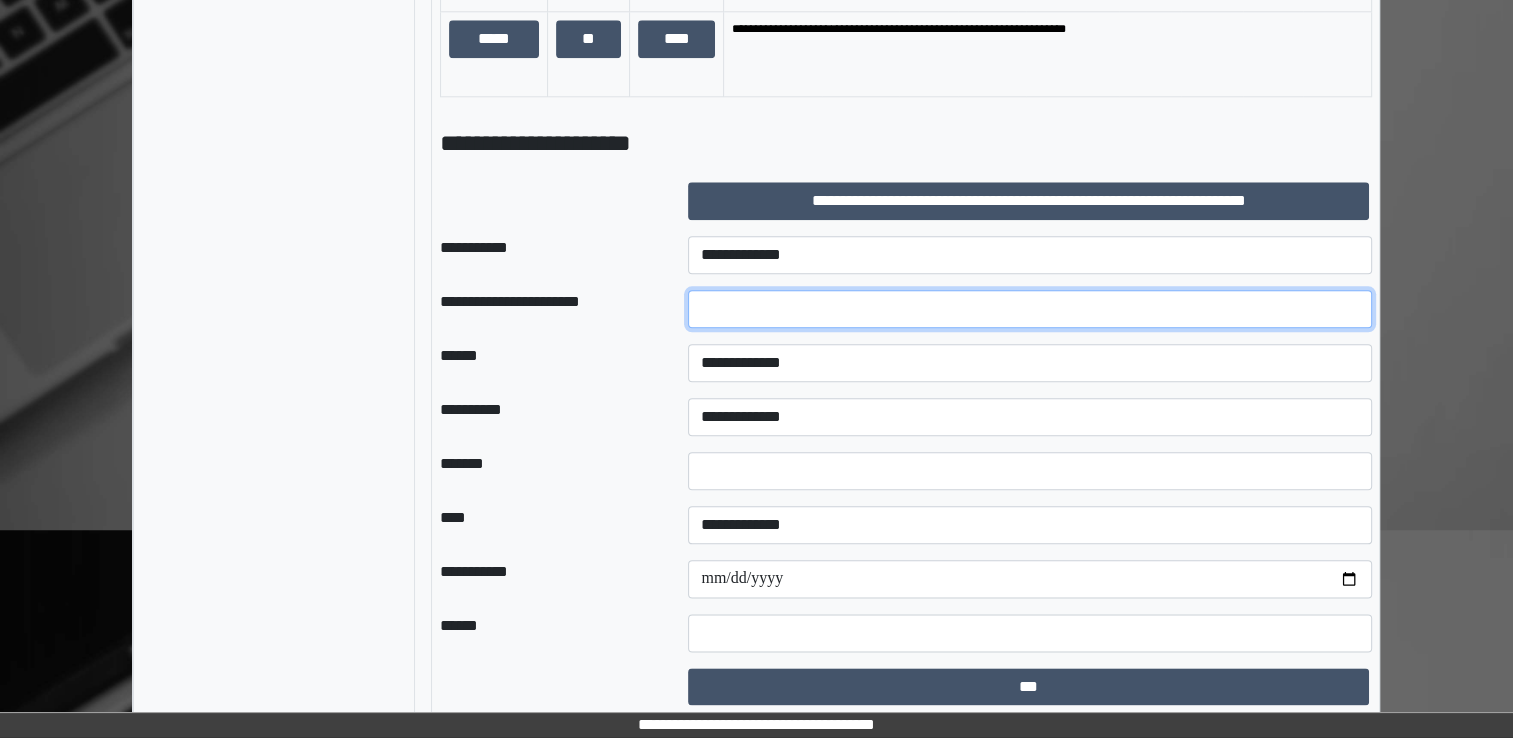 click at bounding box center [1030, 309] 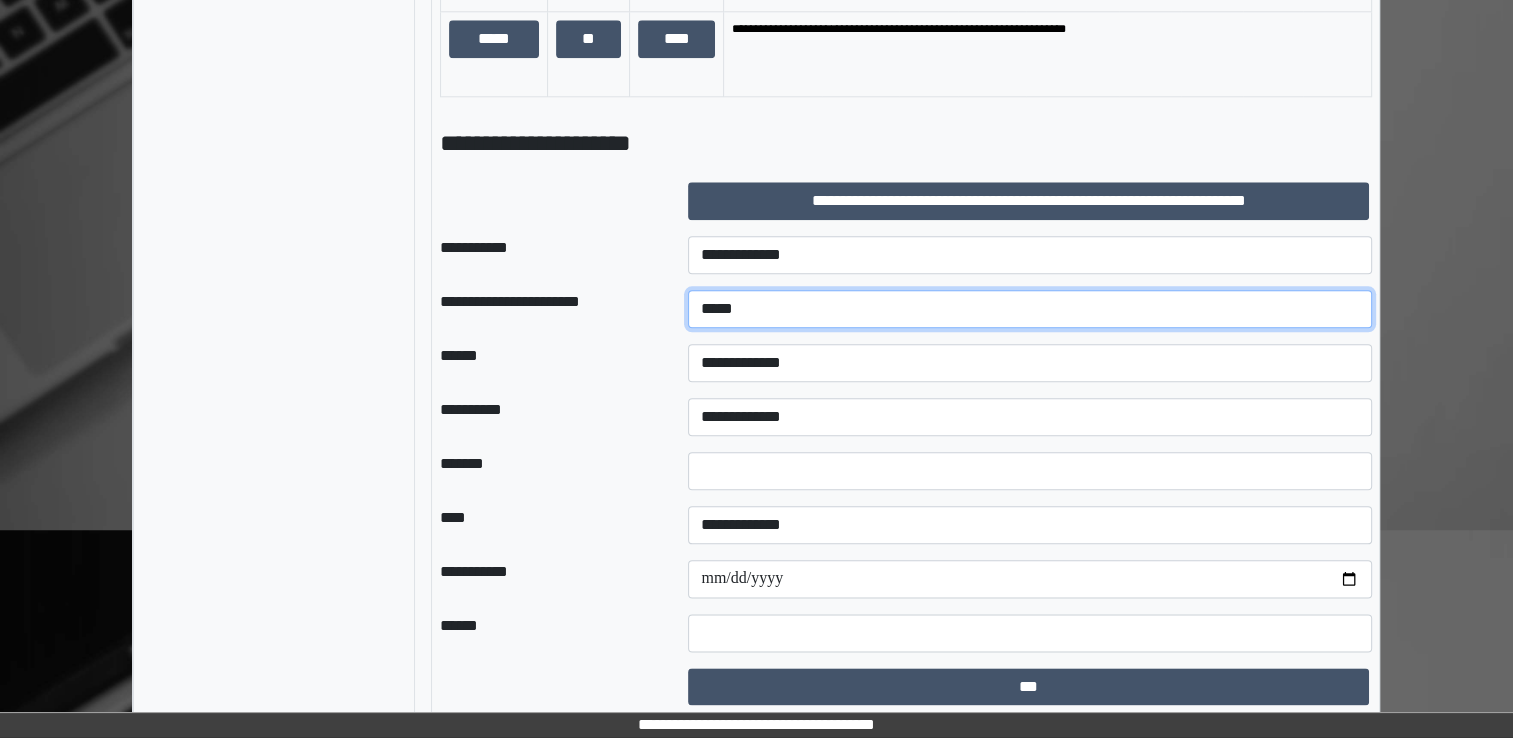 type on "*****" 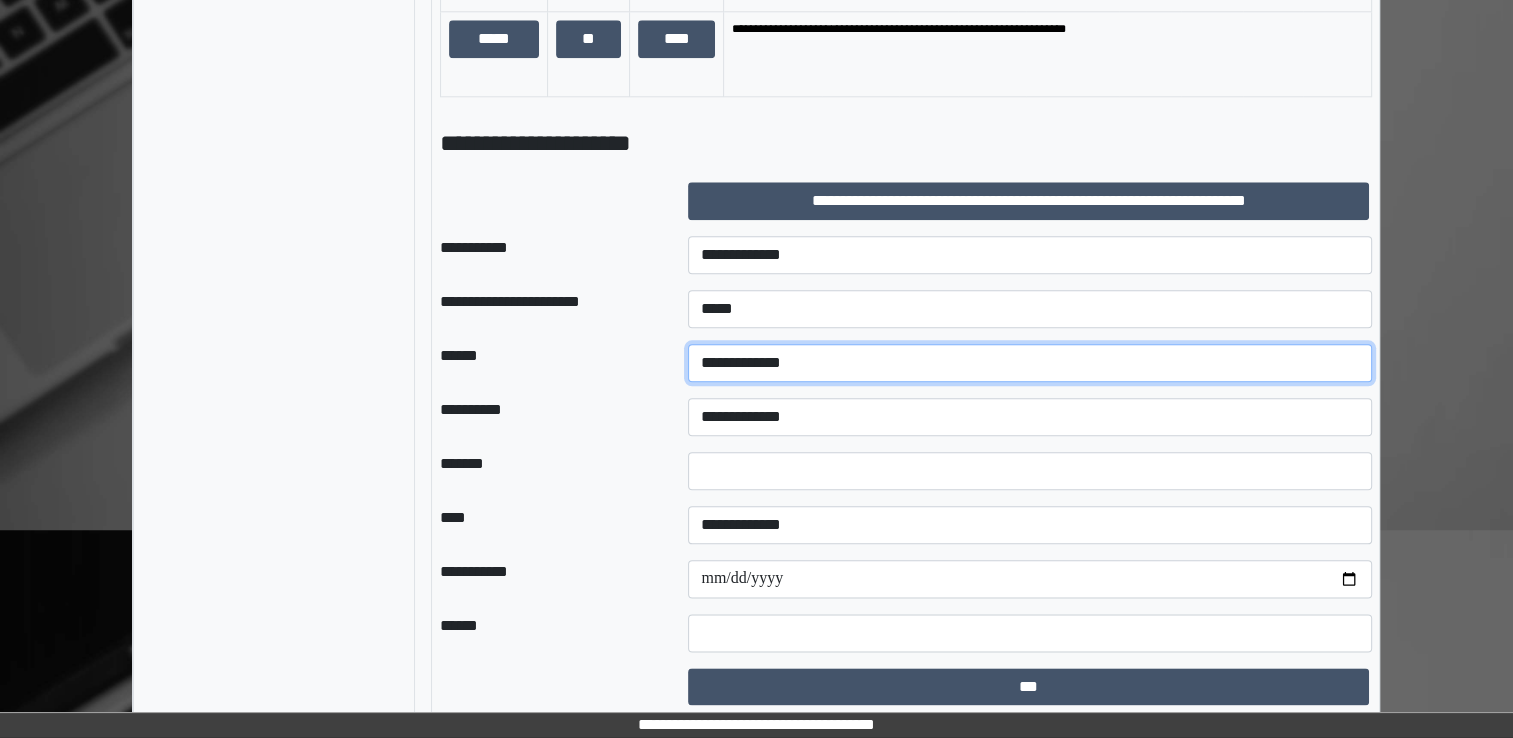 click on "**********" at bounding box center [1030, 363] 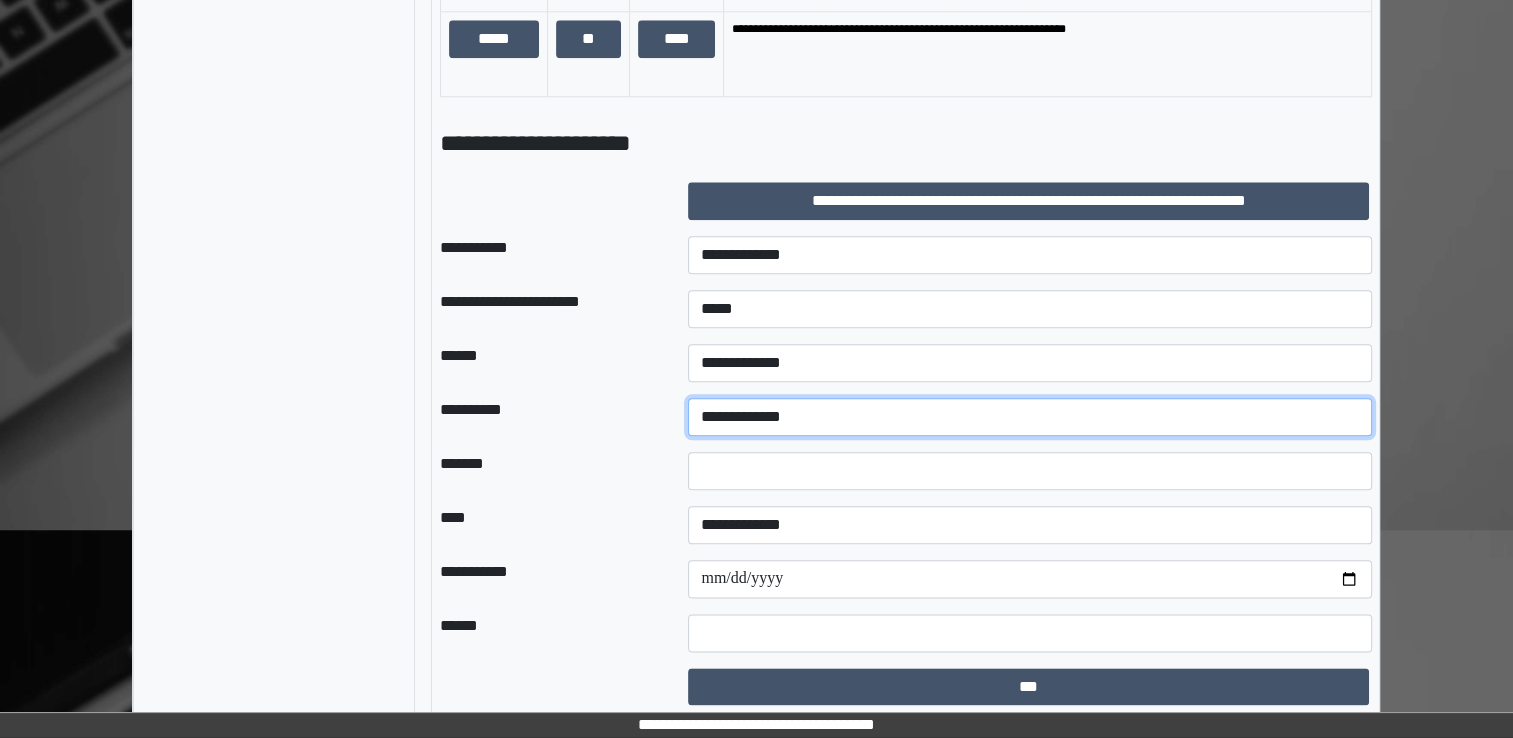 select on "**" 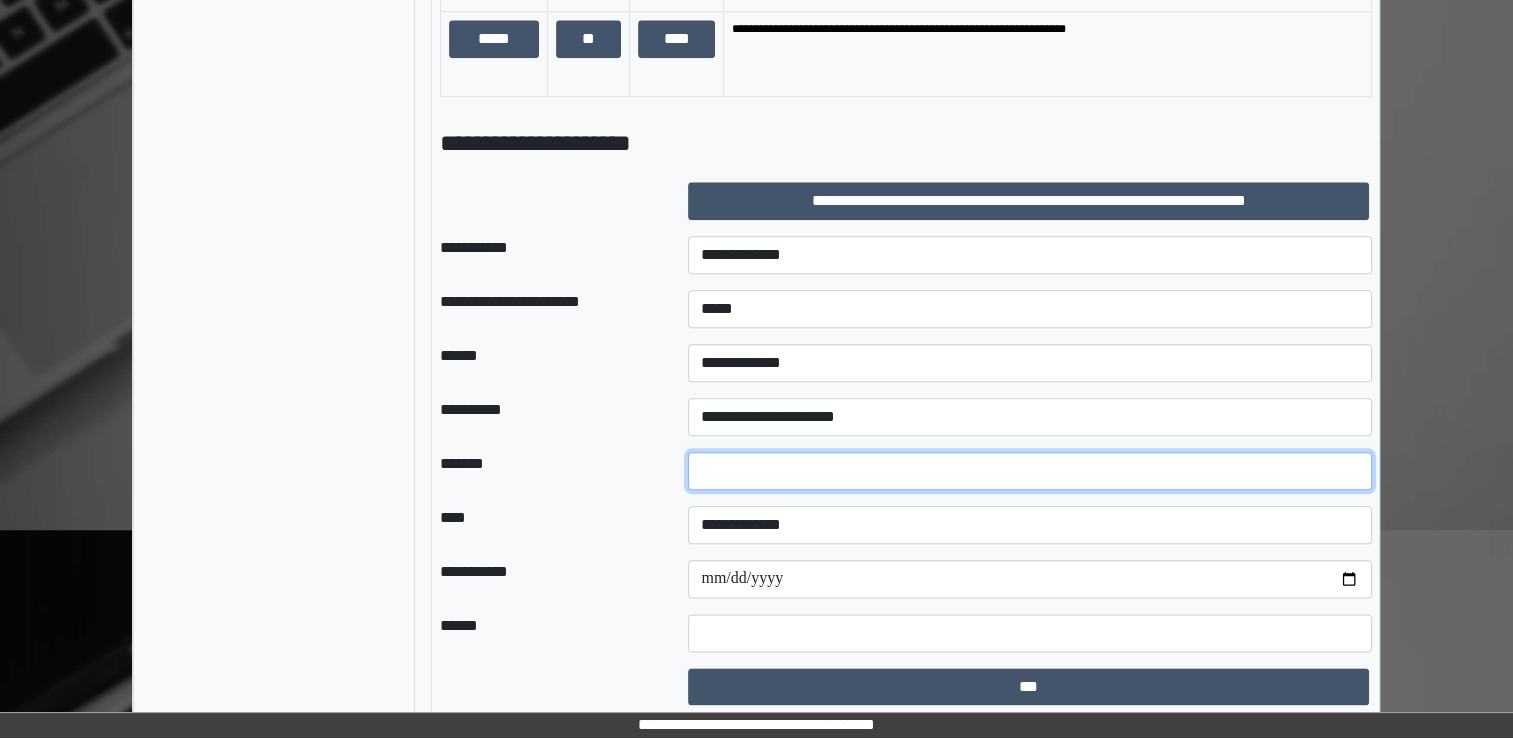 type on "*" 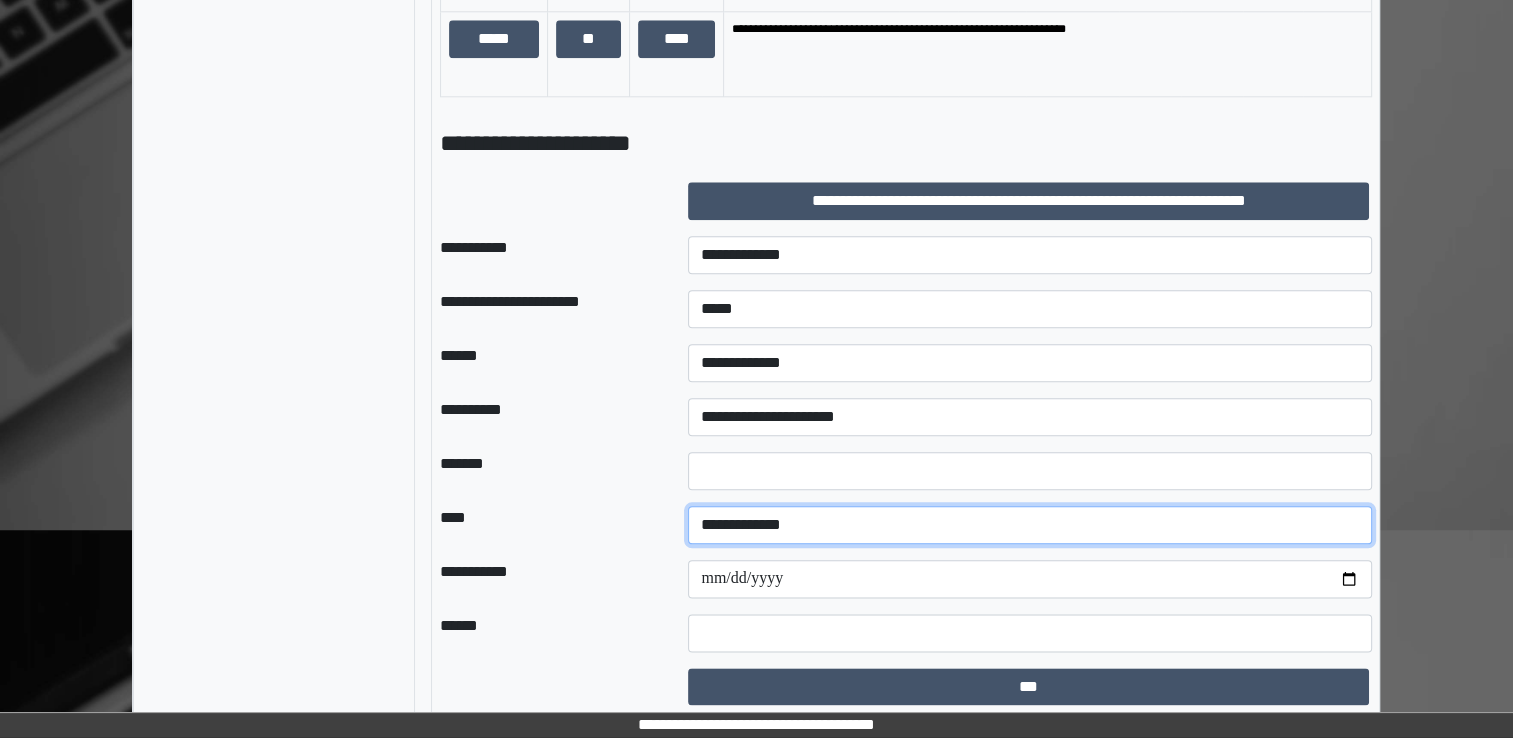 select on "*" 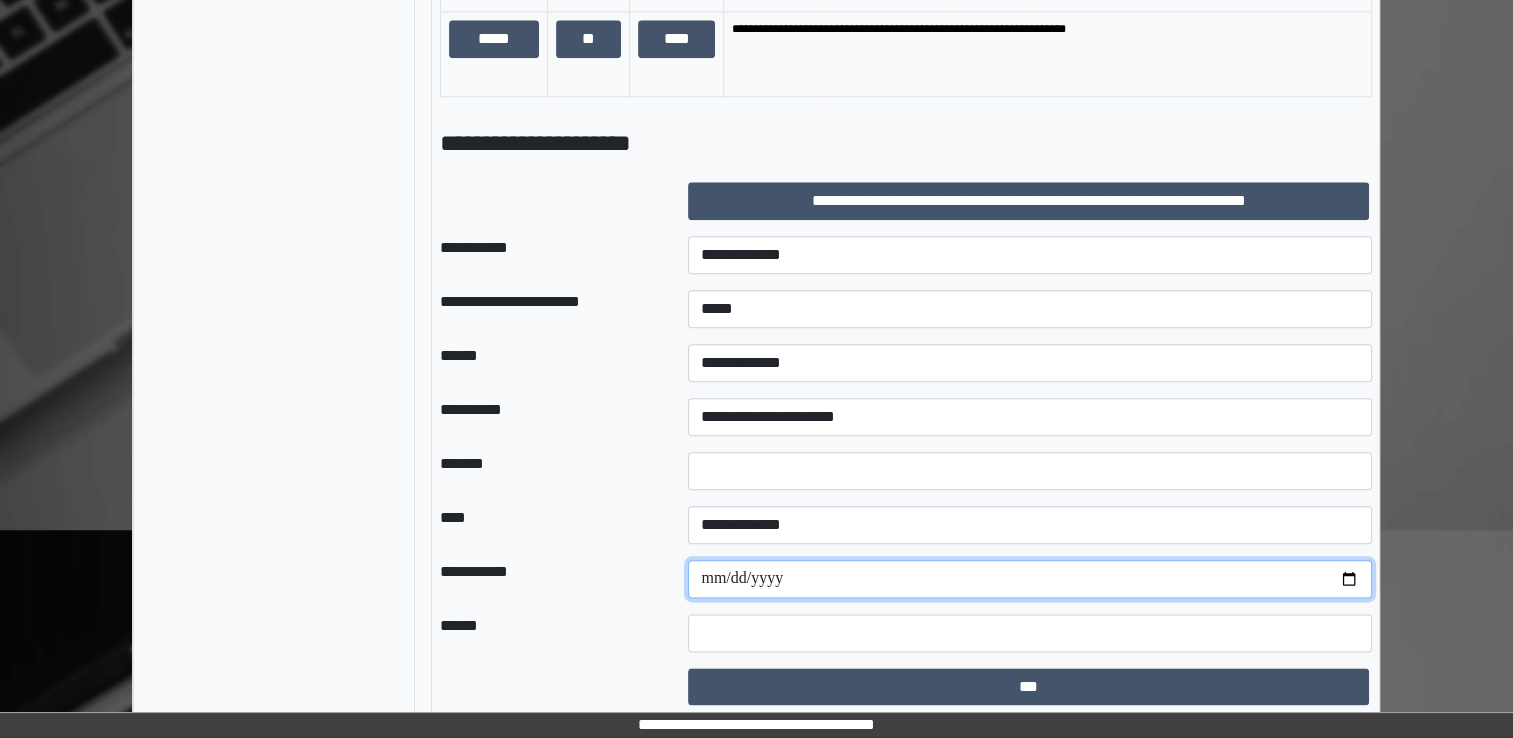 click at bounding box center [1030, 579] 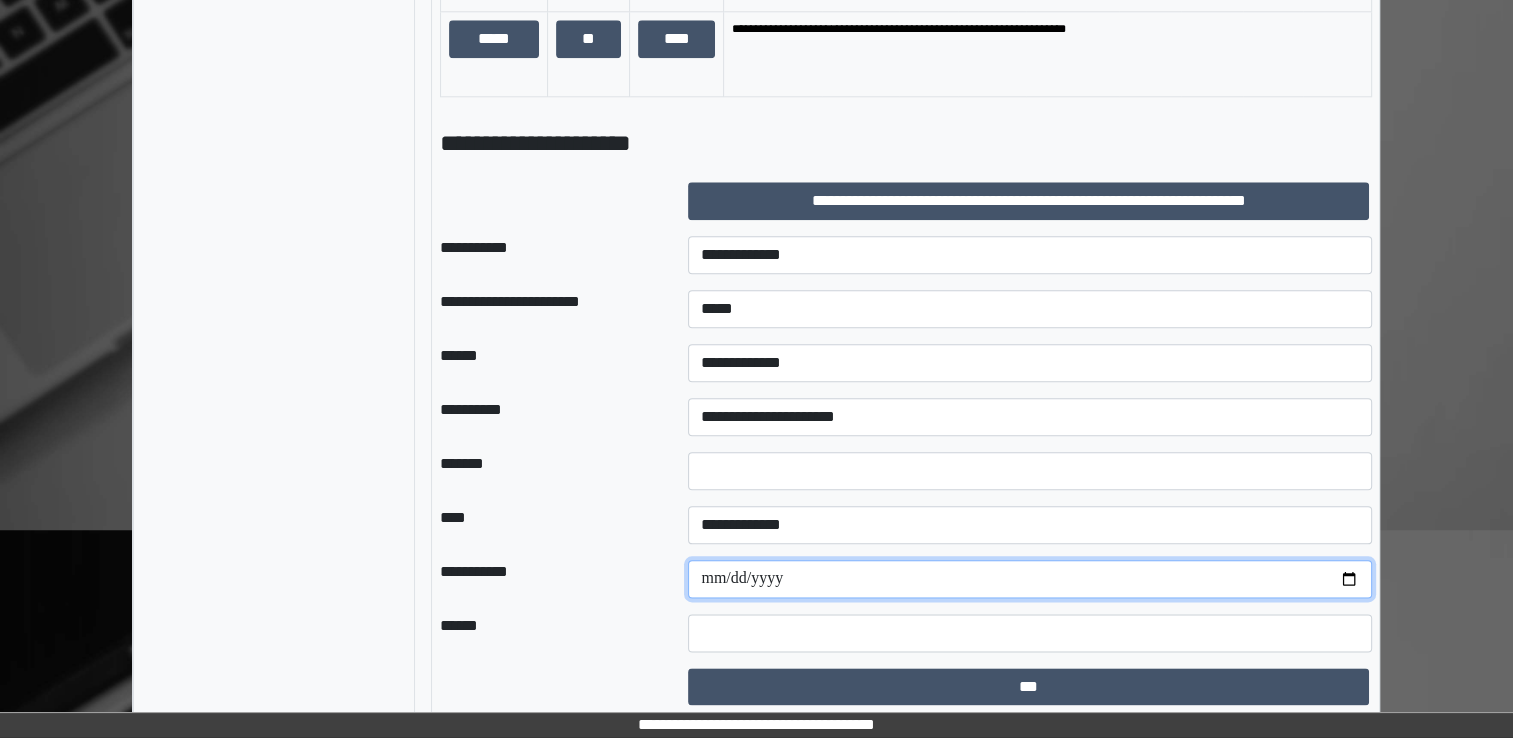 type on "**********" 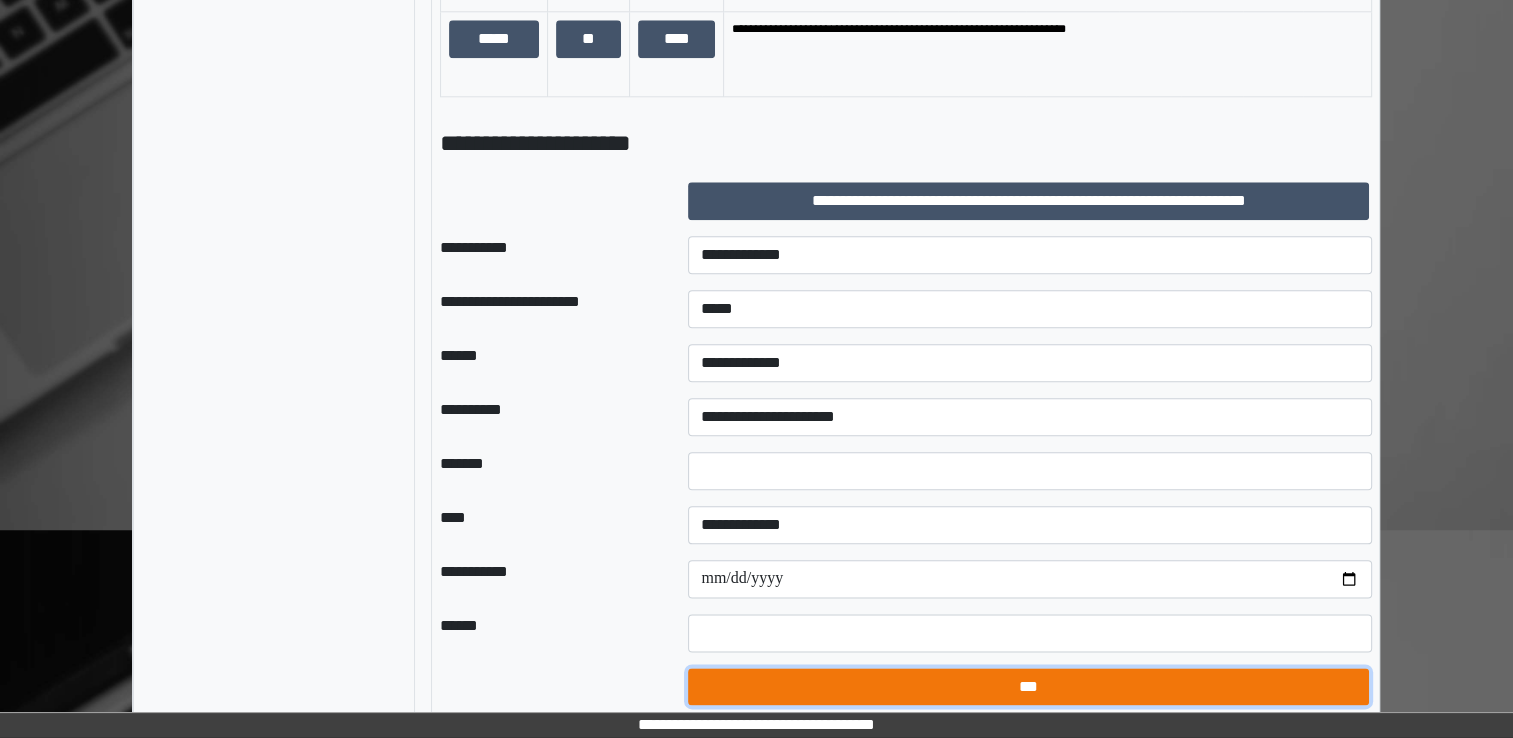 click on "***" at bounding box center (1028, 687) 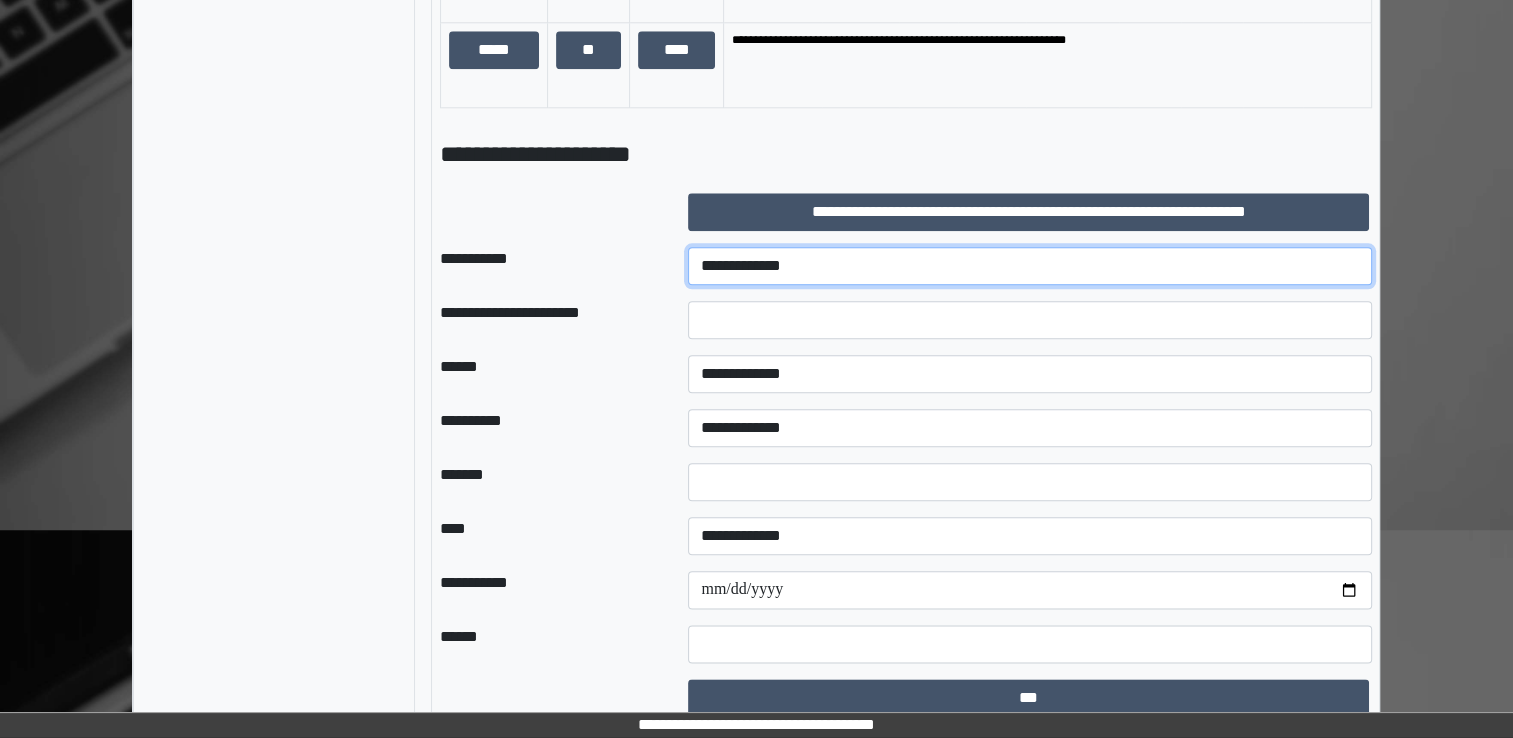 select on "***" 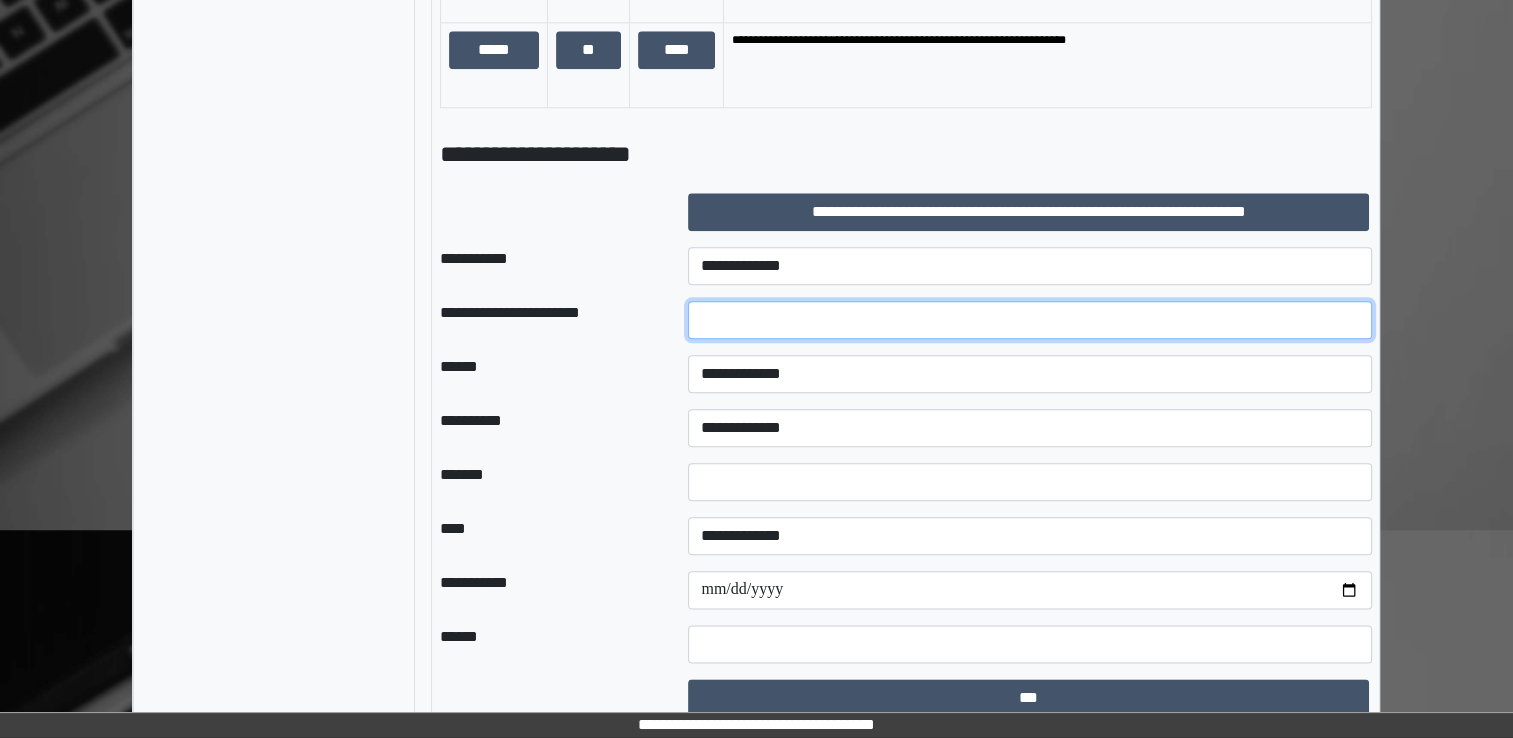click at bounding box center [1030, 320] 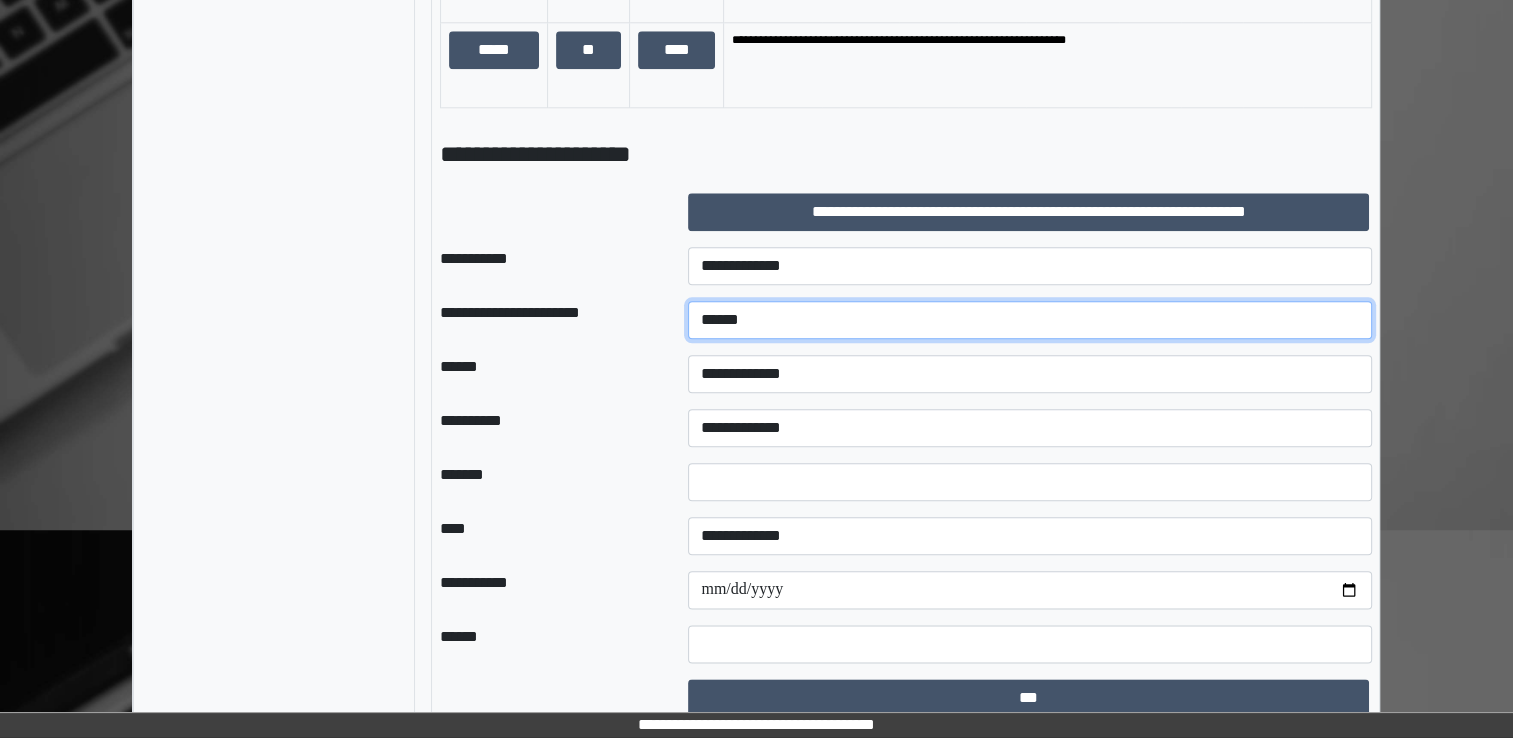 type on "*****" 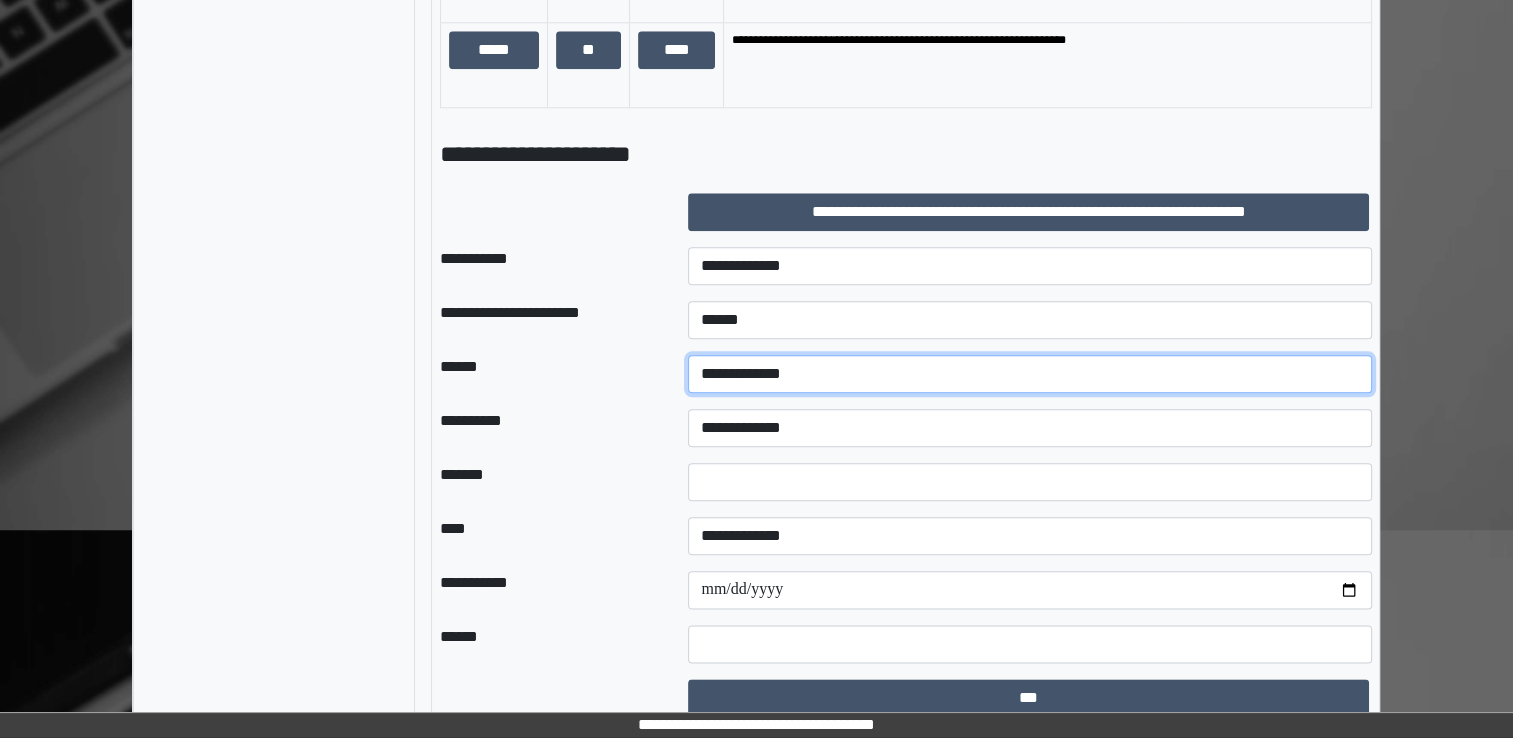 select on "*" 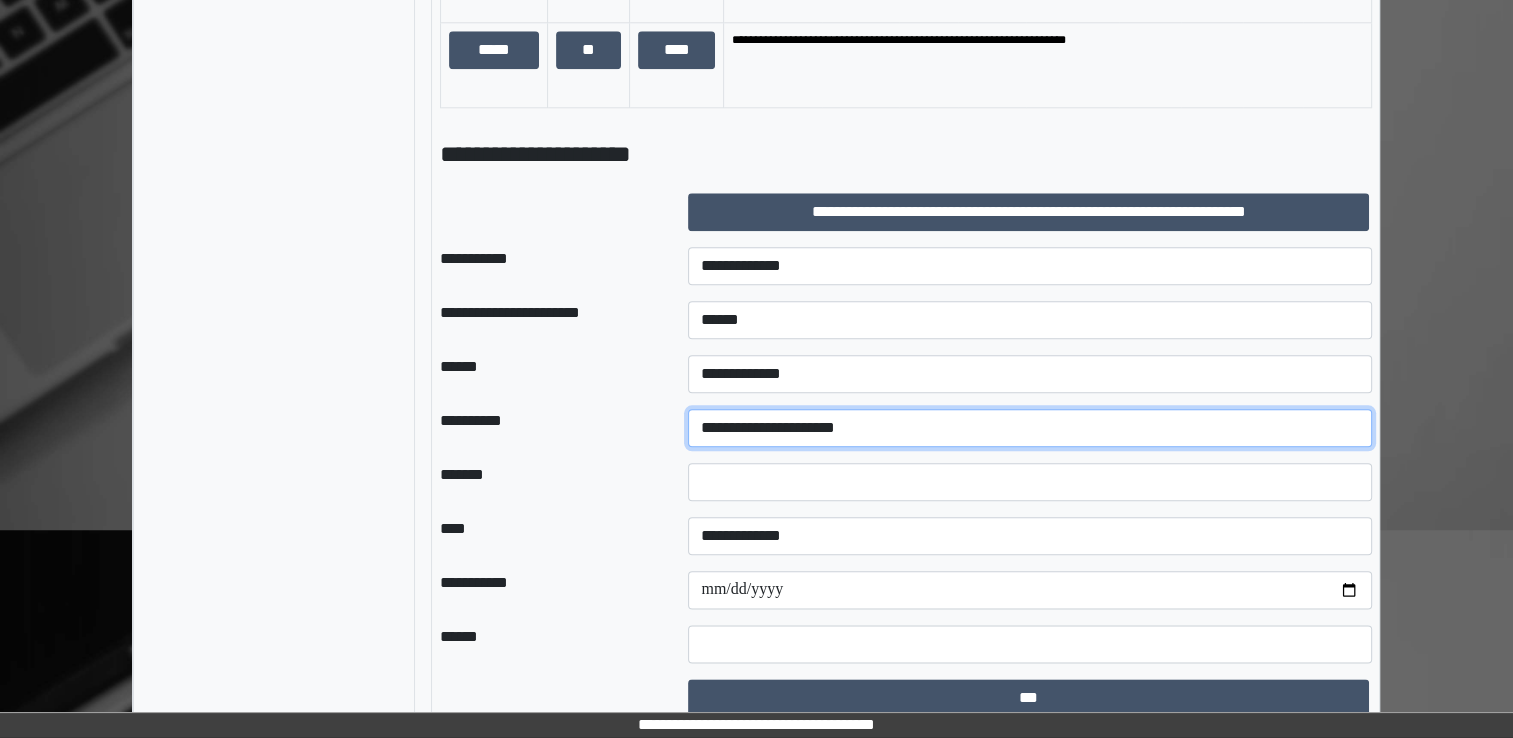 select on "*" 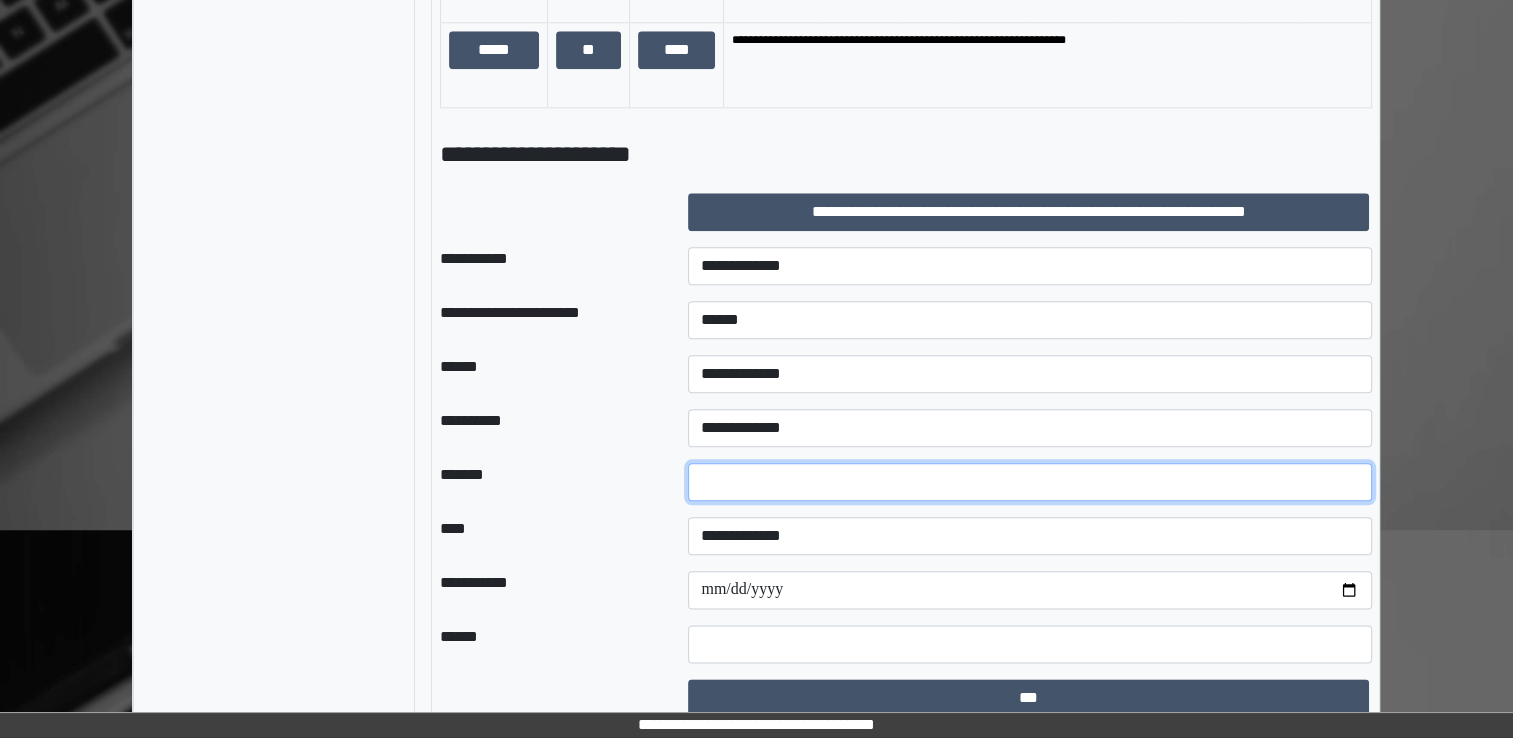 type on "**" 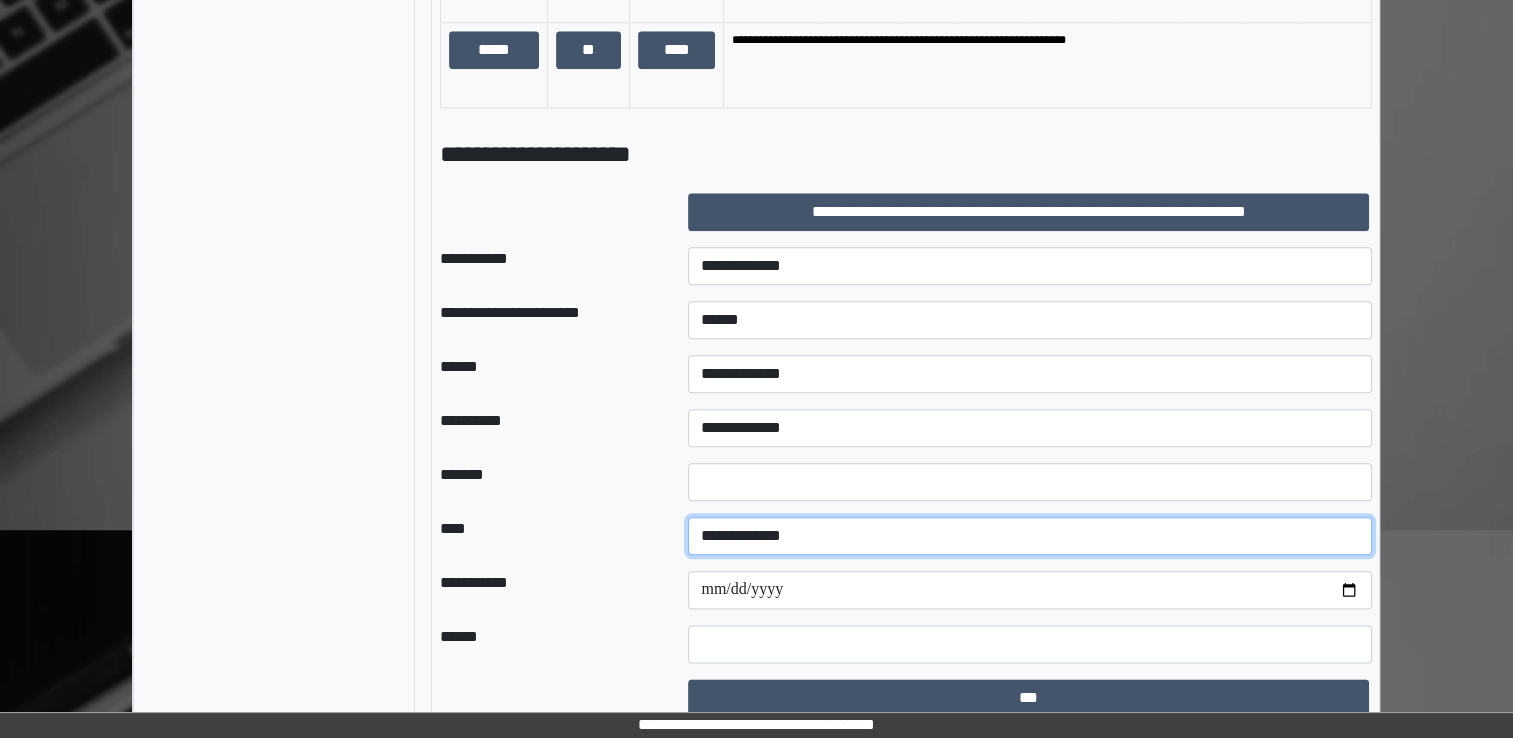 select on "*" 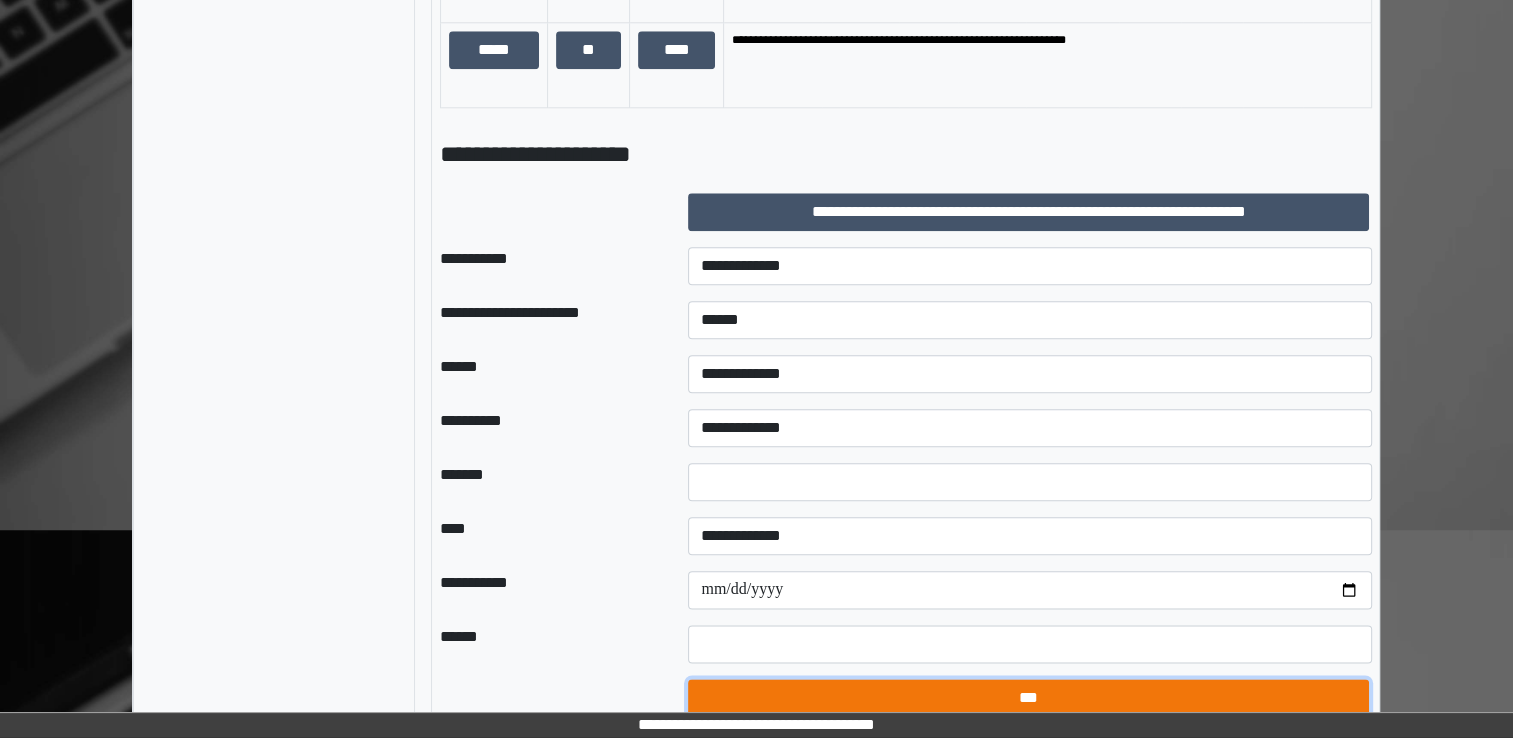 click on "***" at bounding box center (1028, 698) 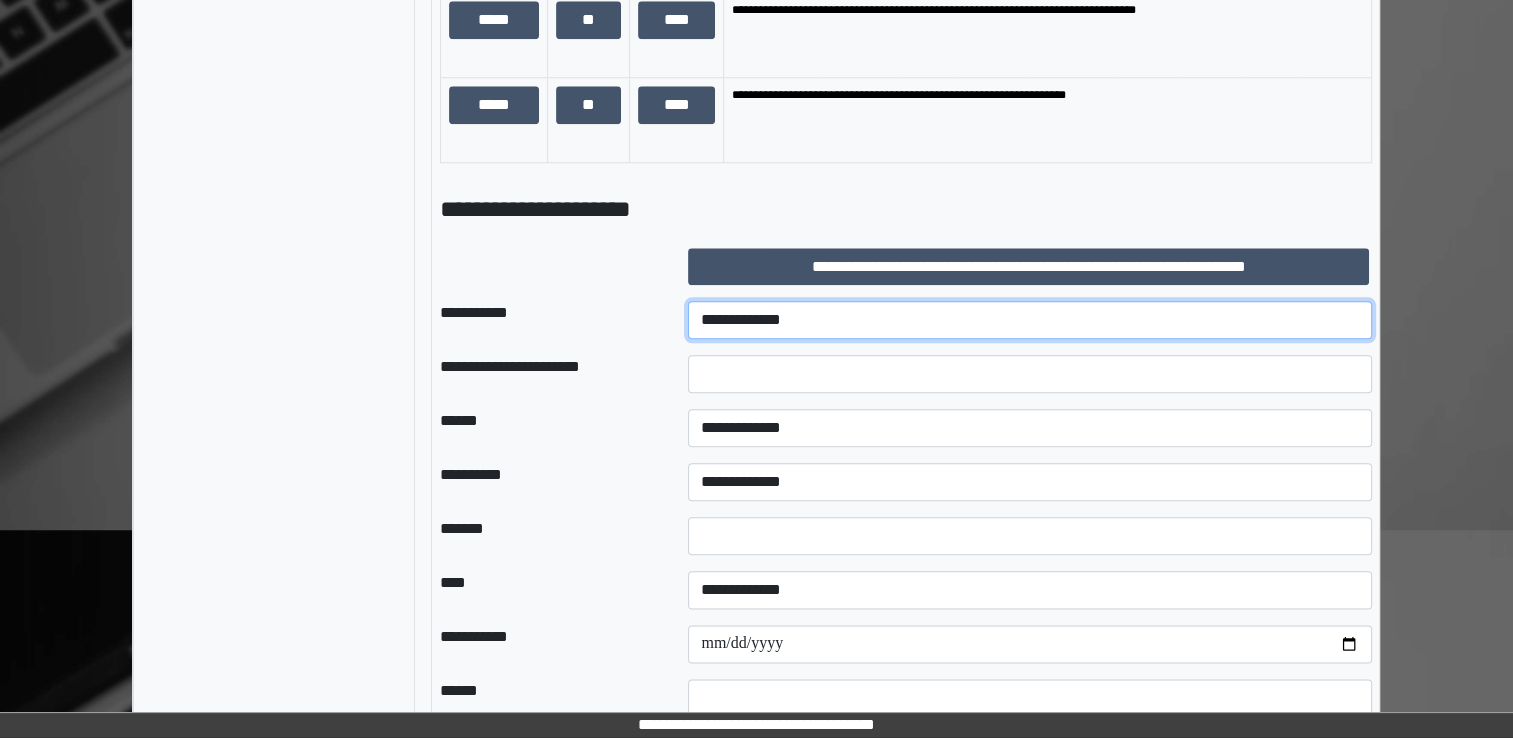 click on "**********" at bounding box center [1030, 320] 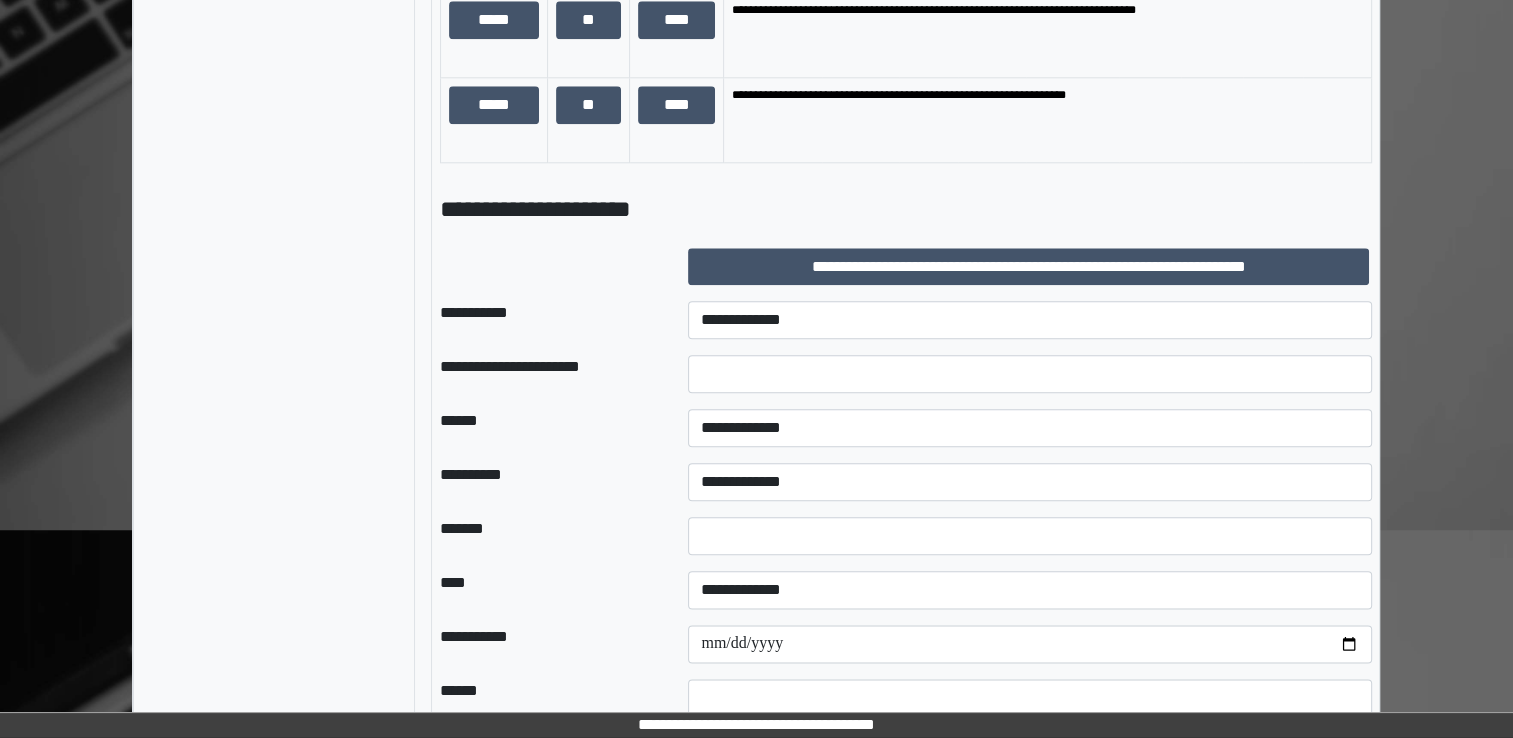 click on "**********" at bounding box center [1030, 320] 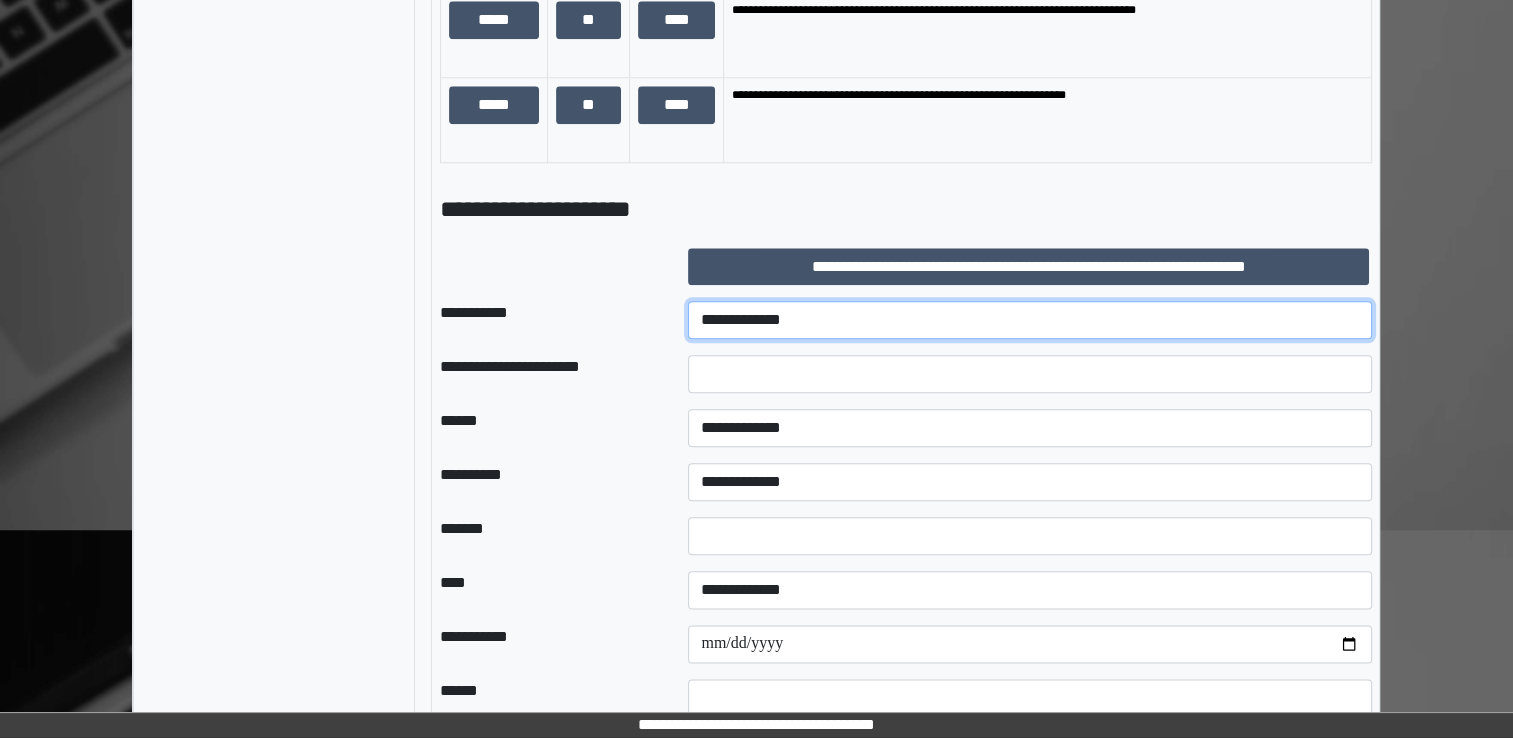 click on "**********" at bounding box center [1030, 320] 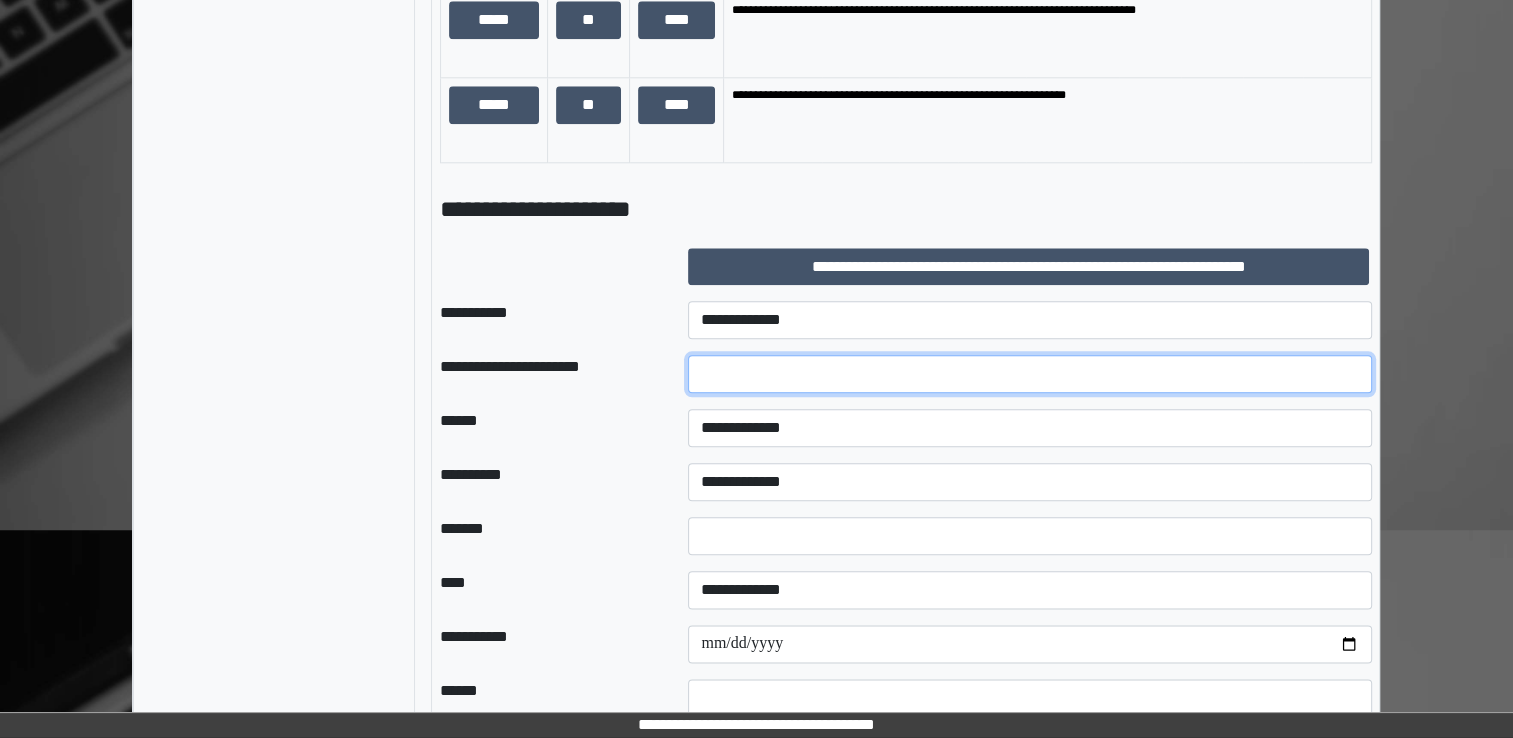 click at bounding box center [1030, 374] 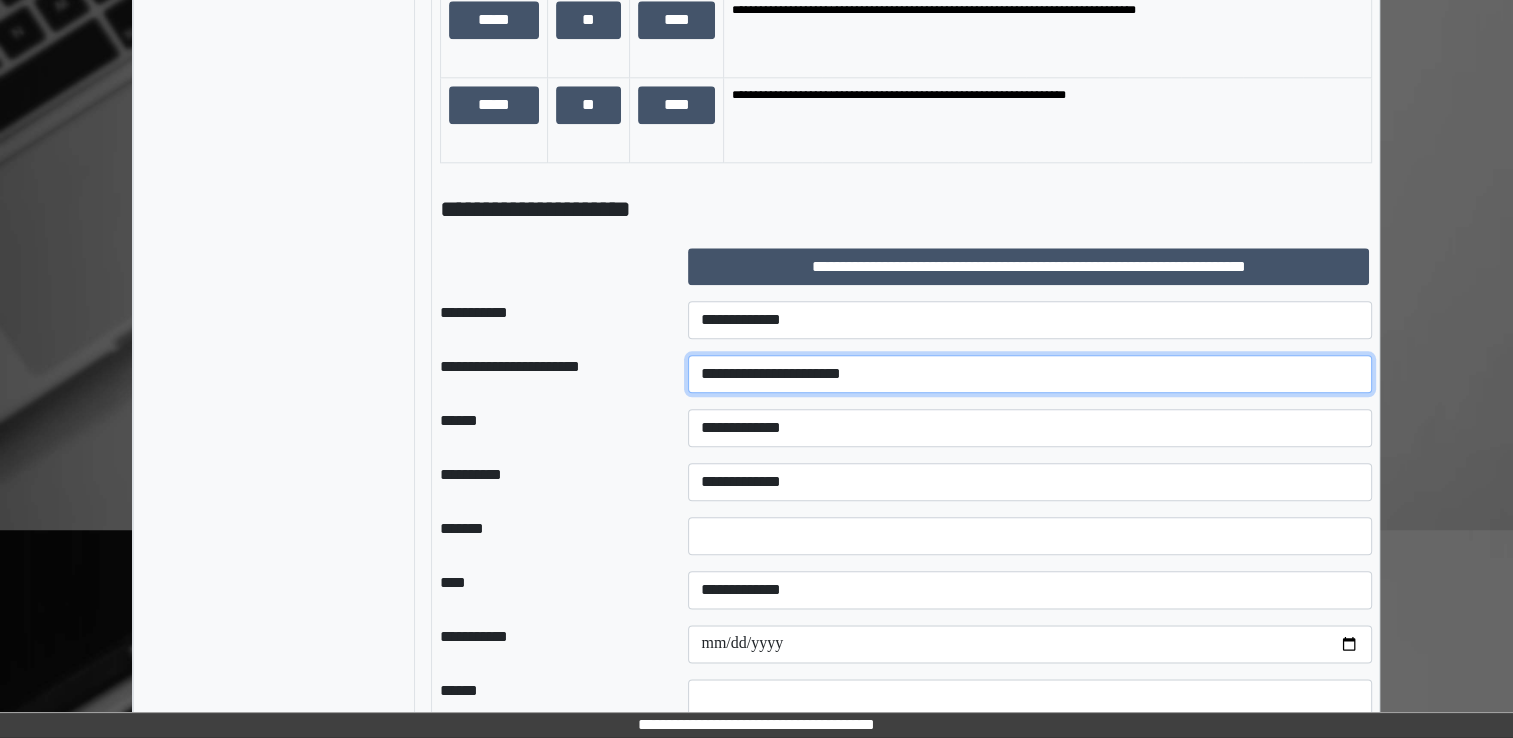 type on "**********" 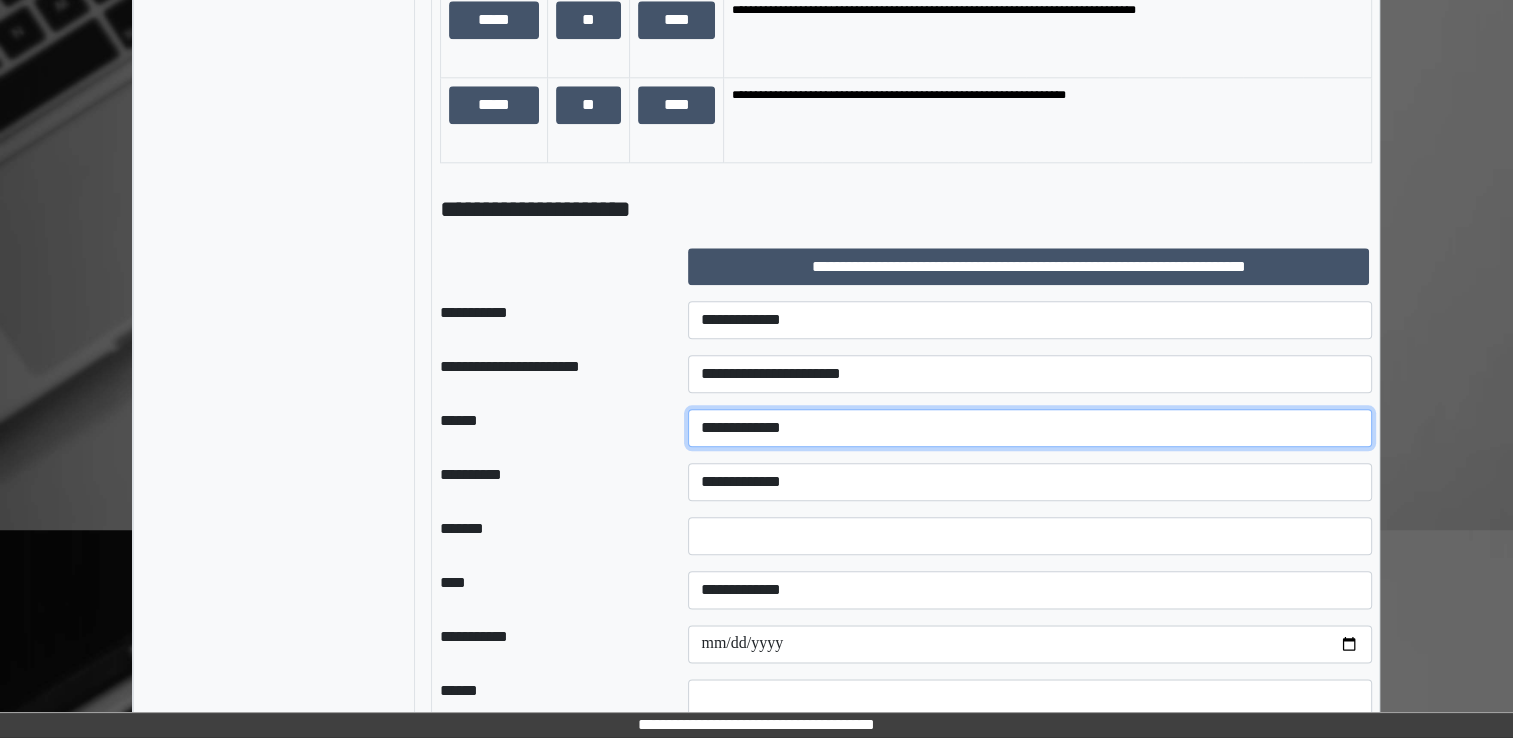 select on "**" 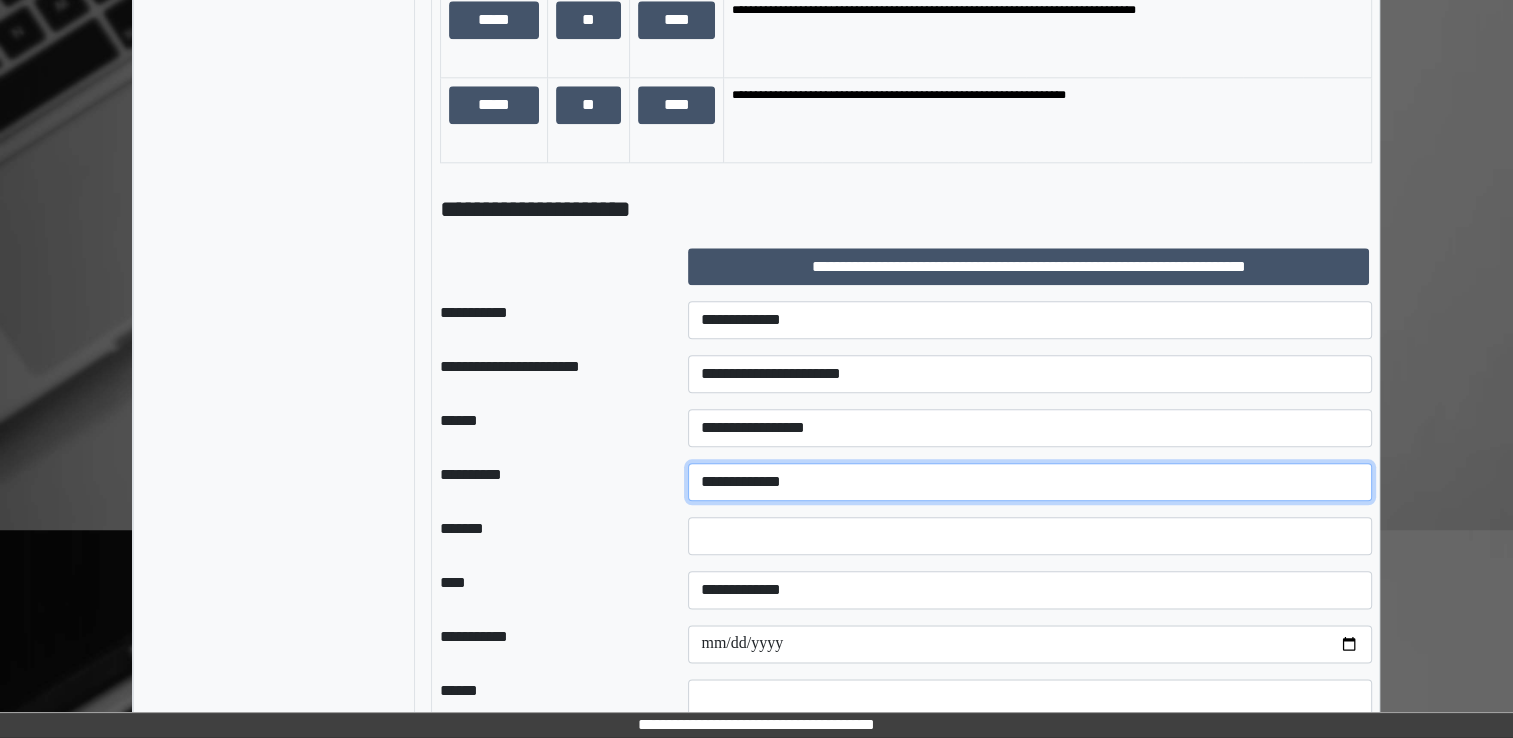 select on "**" 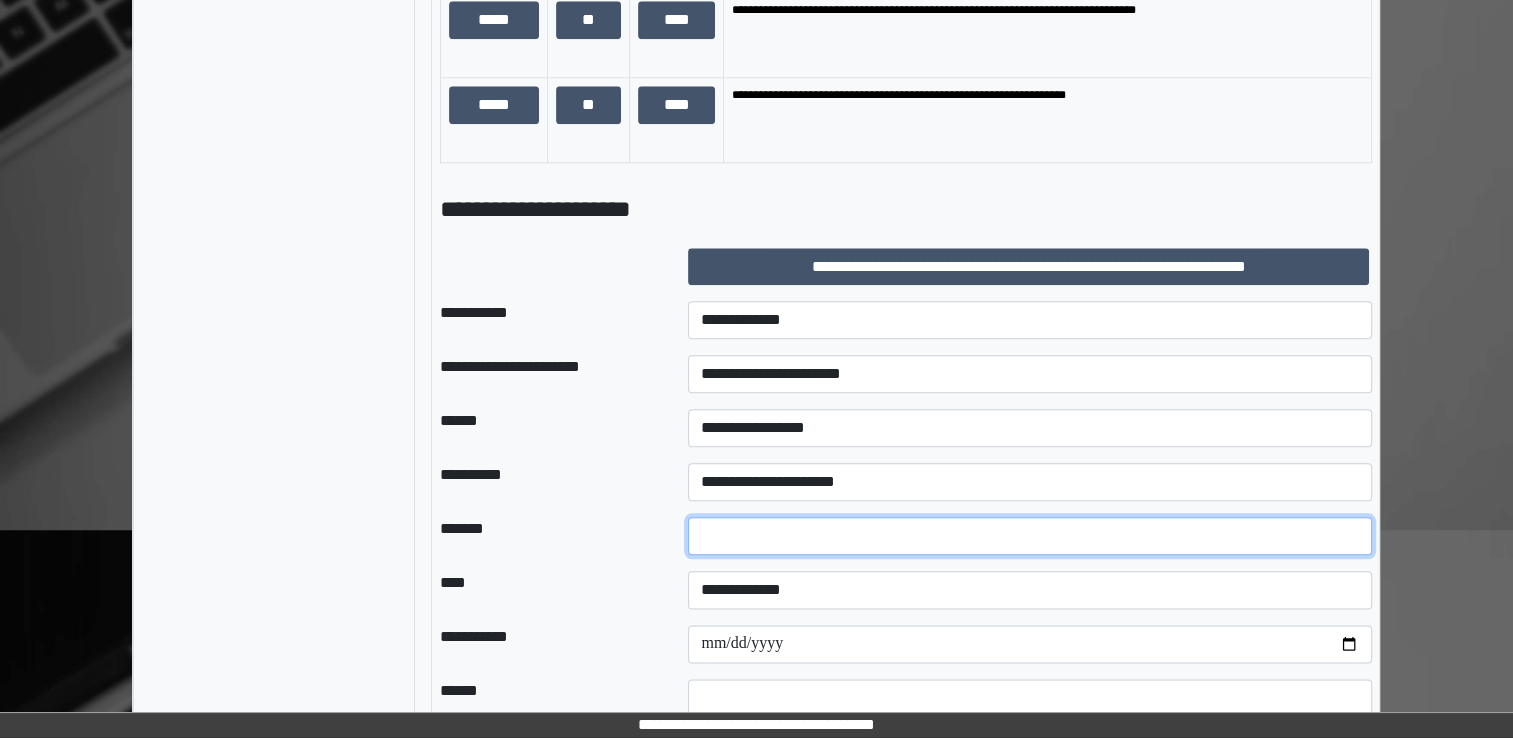 type on "**" 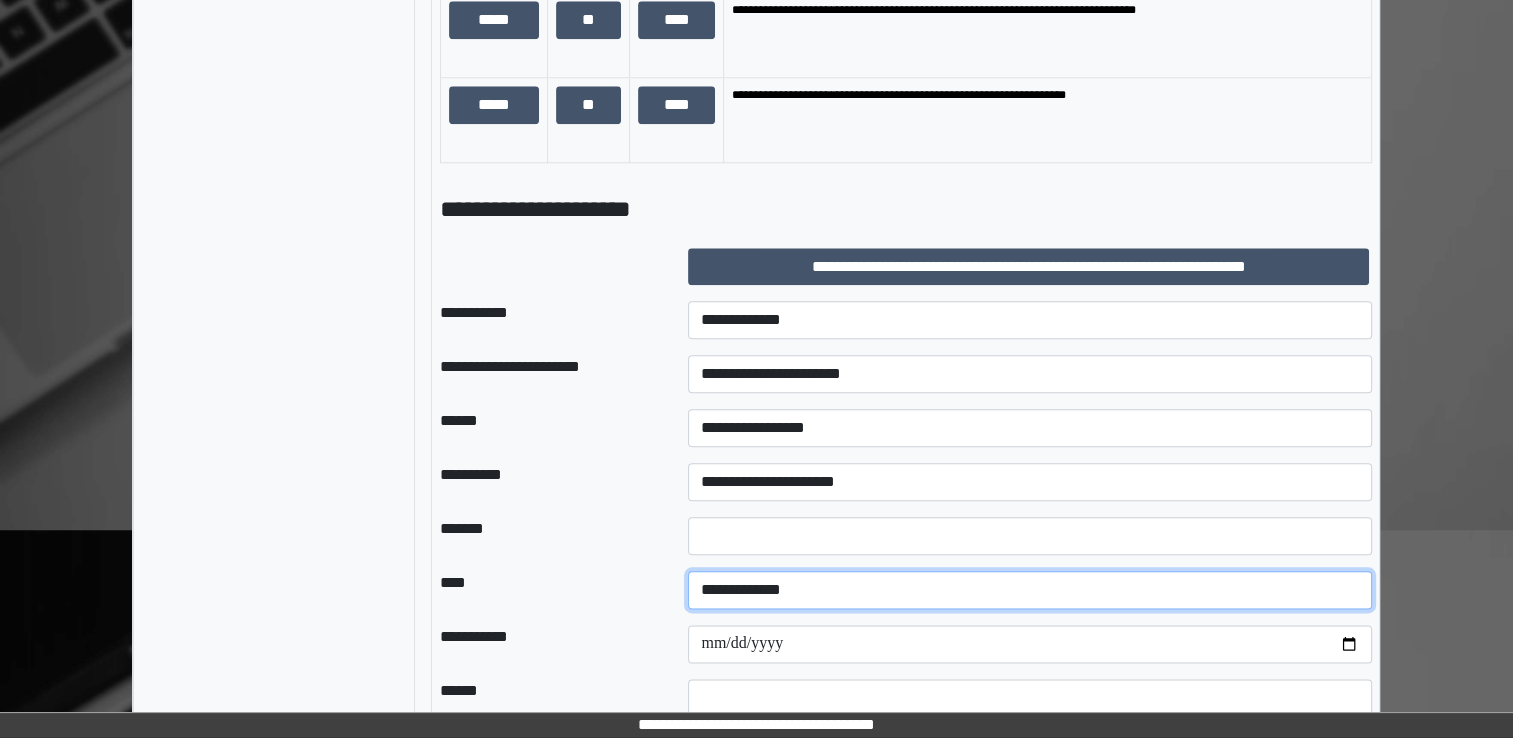 select on "*" 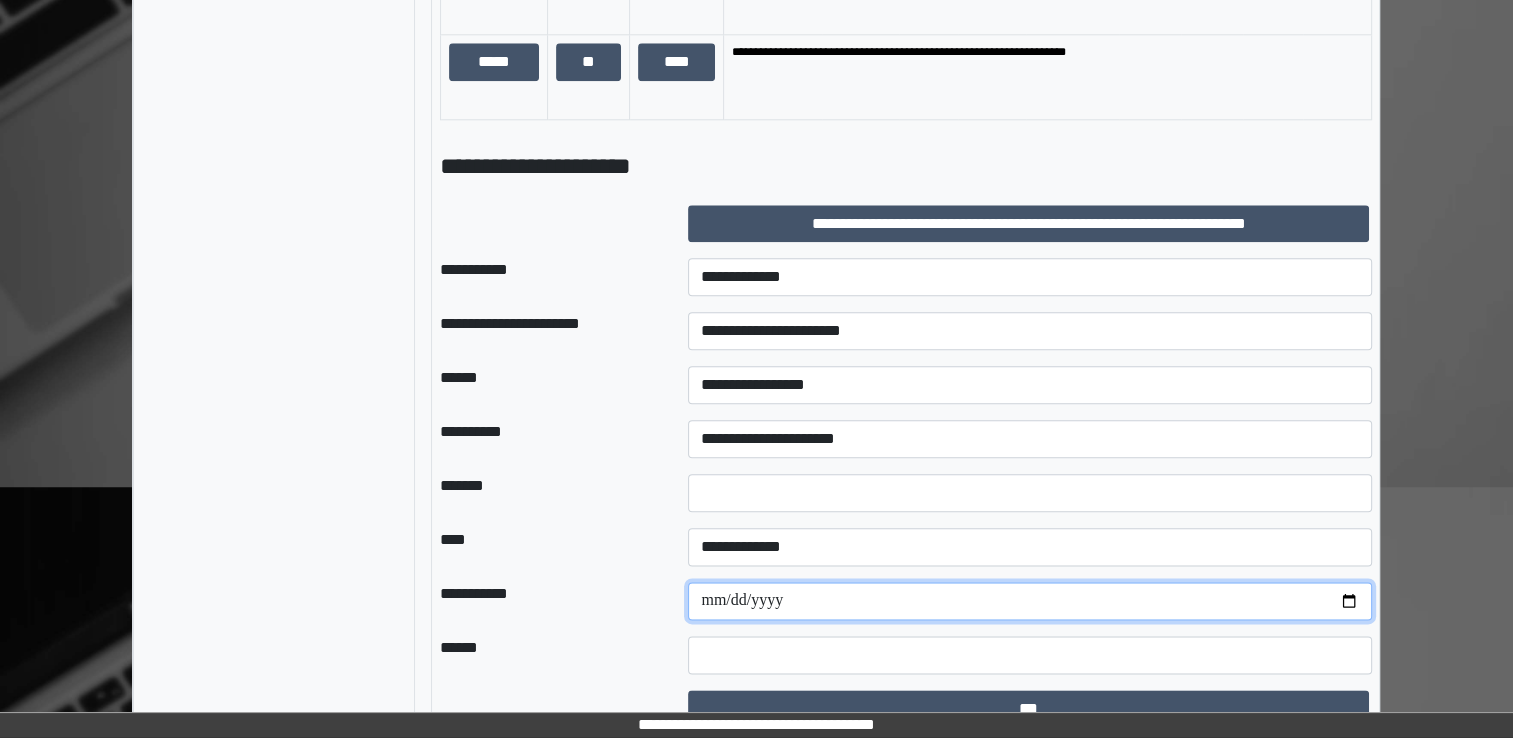 scroll, scrollTop: 2319, scrollLeft: 0, axis: vertical 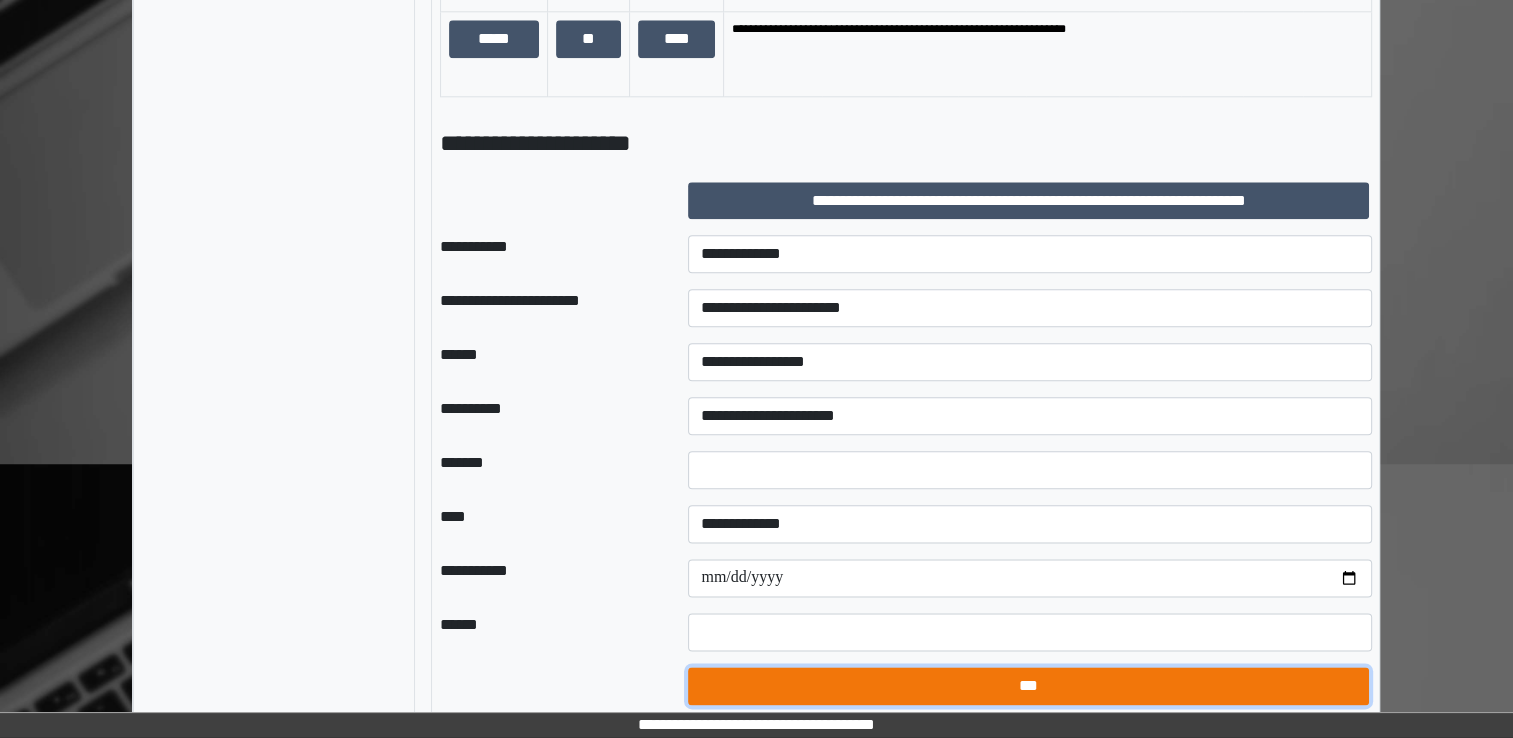 click on "***" at bounding box center (1028, 686) 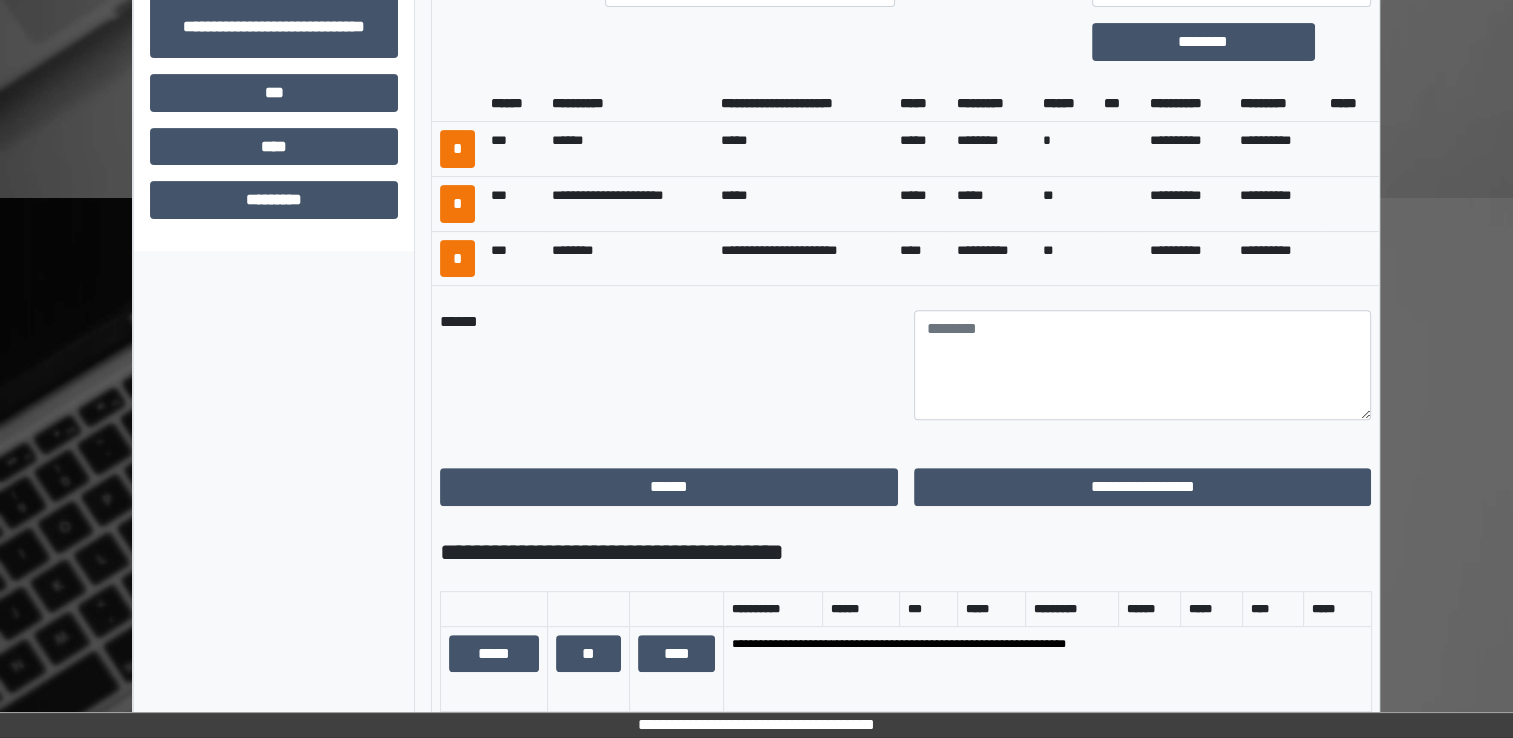 scroll, scrollTop: 619, scrollLeft: 0, axis: vertical 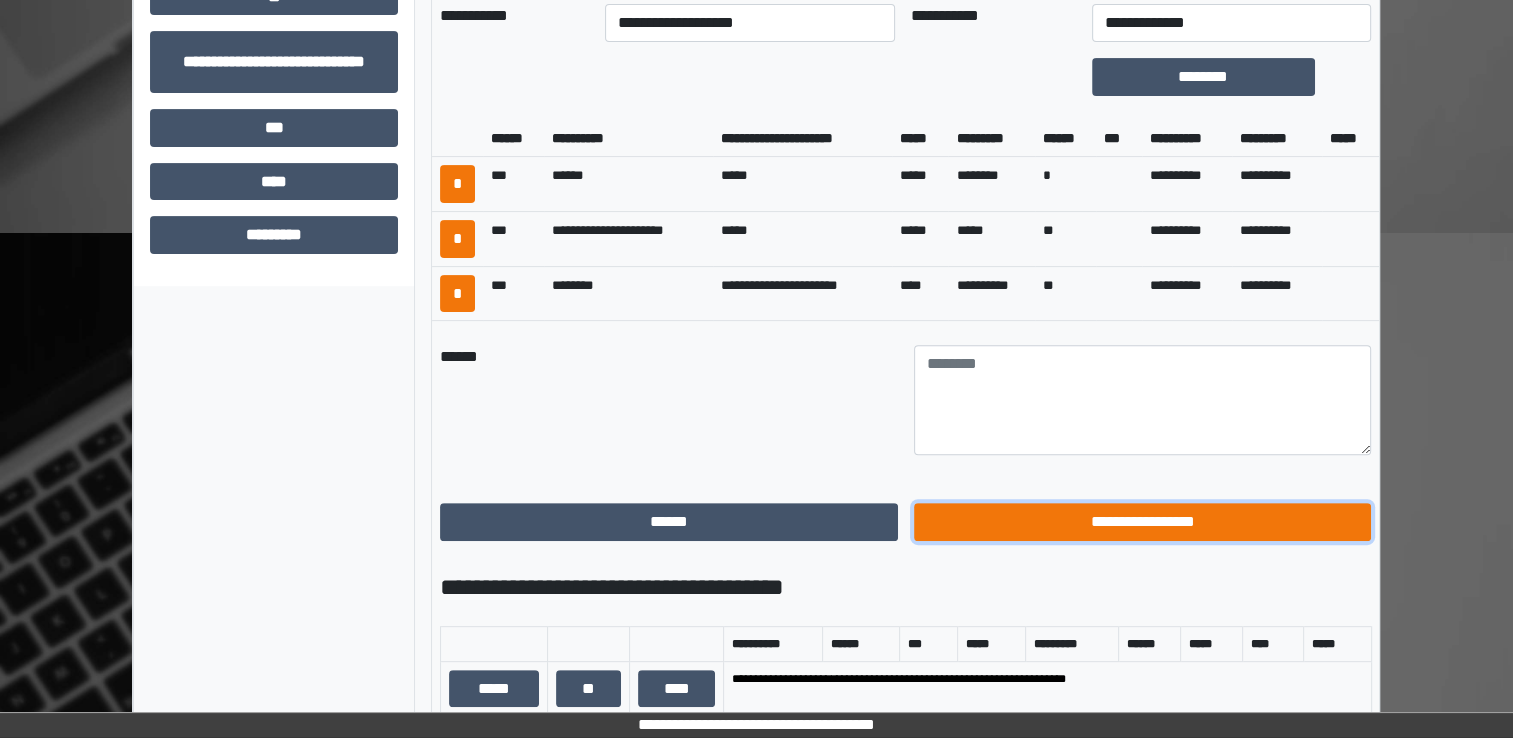 click on "**********" at bounding box center (1143, 522) 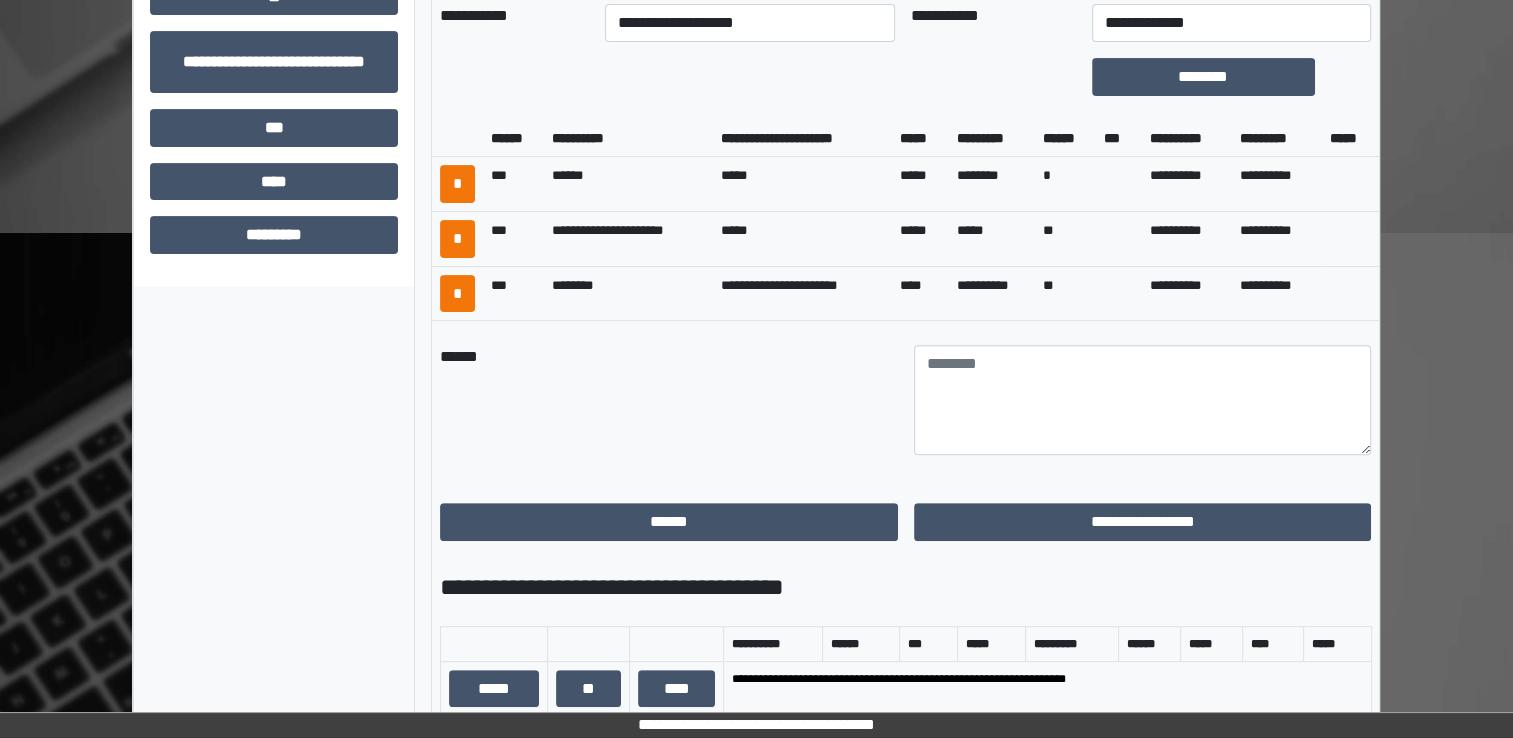 scroll, scrollTop: 184, scrollLeft: 0, axis: vertical 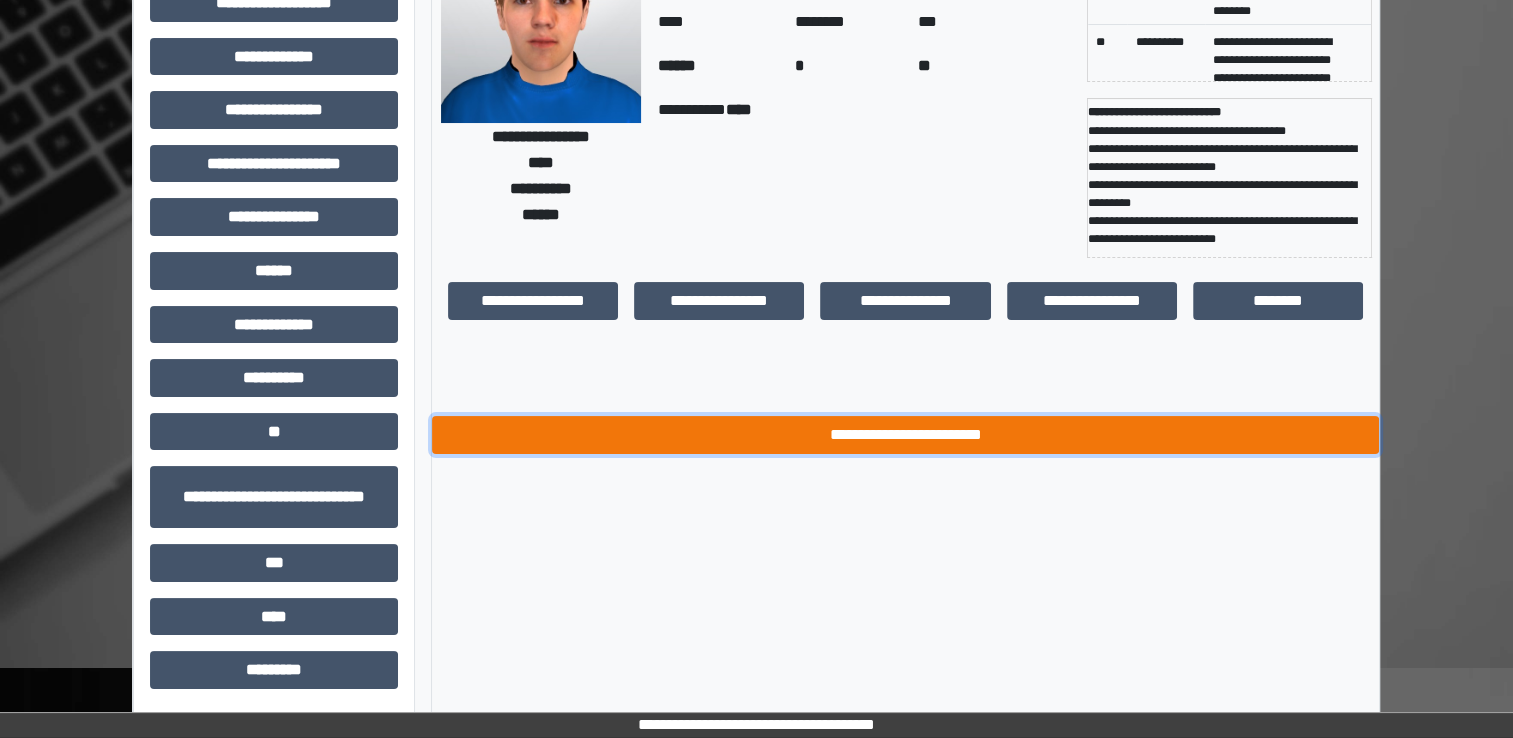 click on "**********" at bounding box center (905, 435) 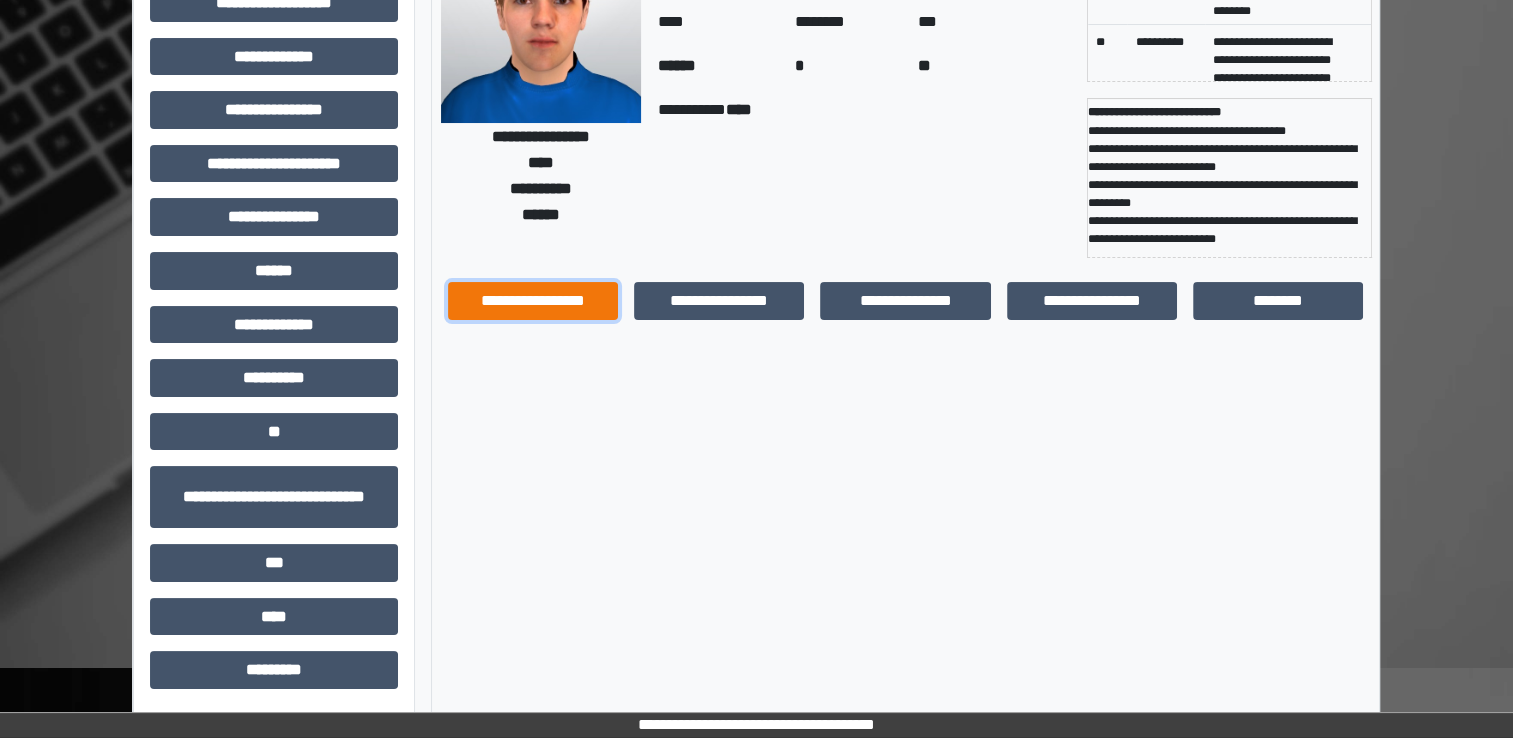 click on "**********" at bounding box center [533, 301] 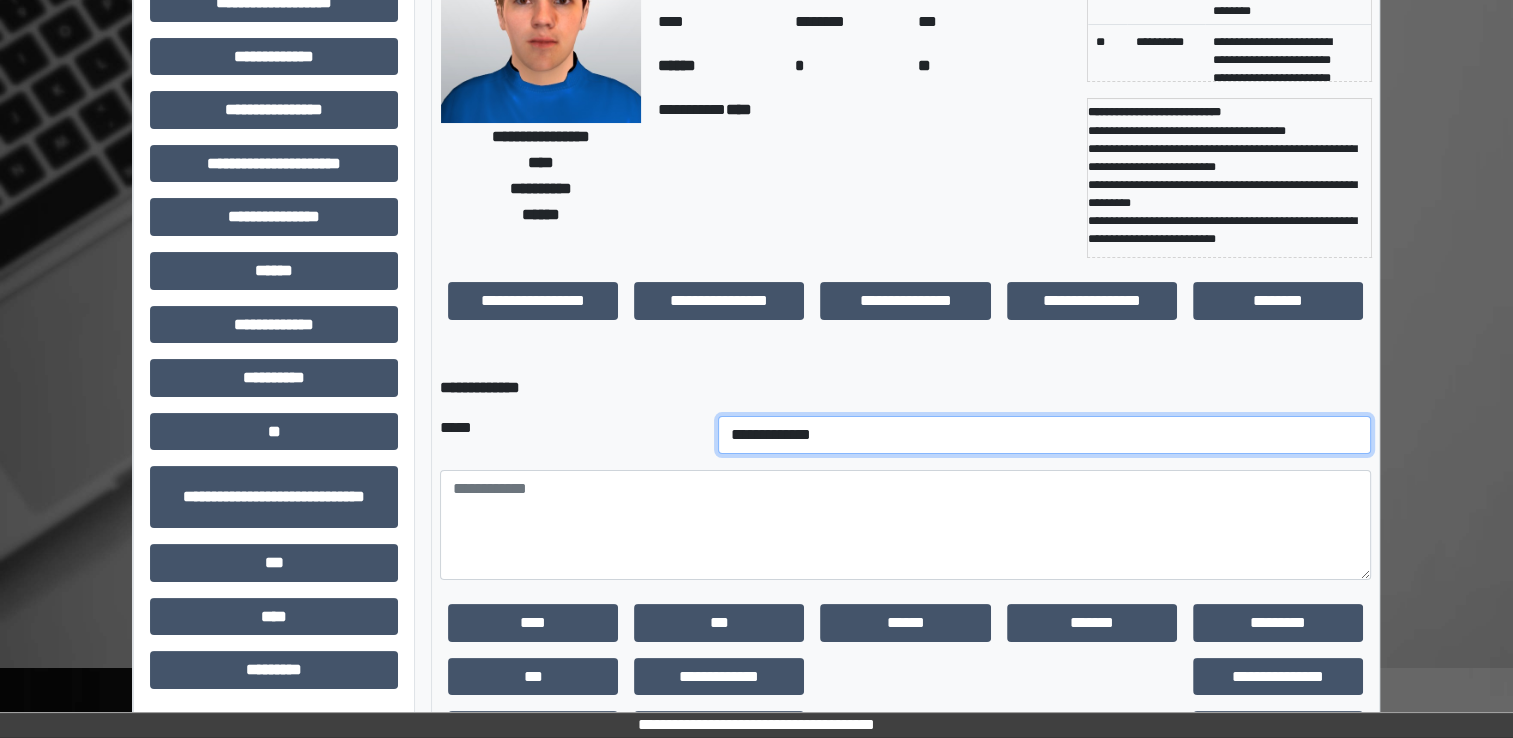click on "**********" at bounding box center (1045, 435) 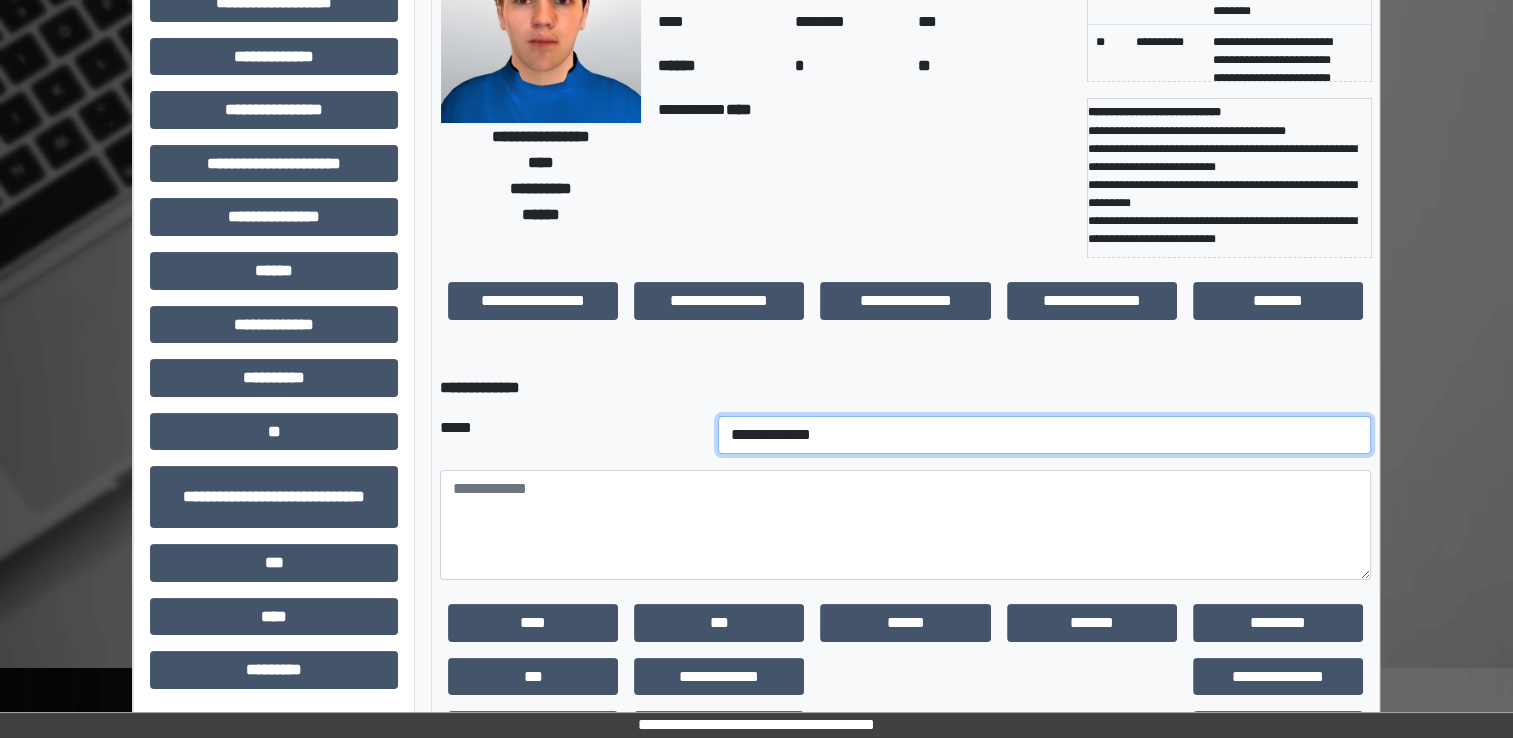 select on "*" 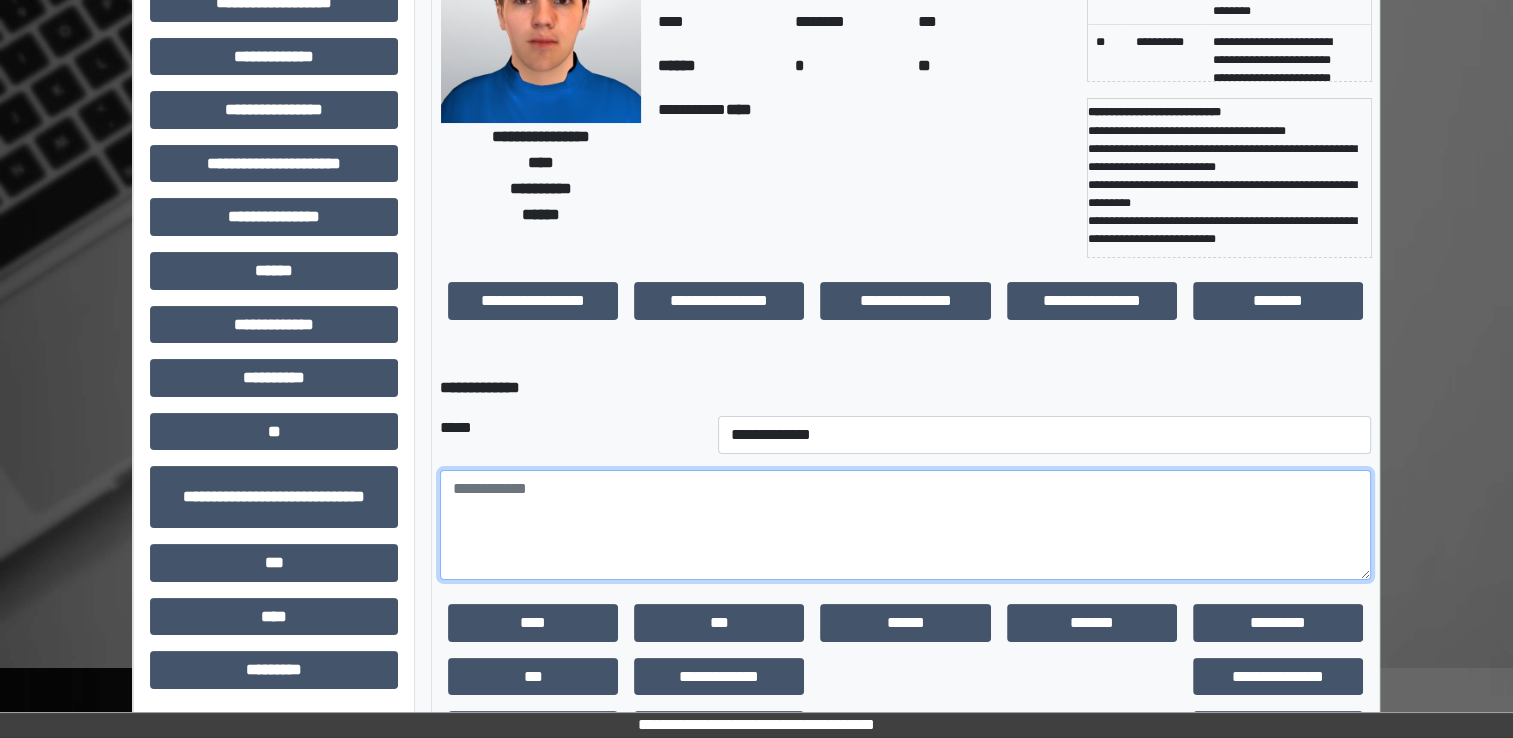 click at bounding box center [905, 525] 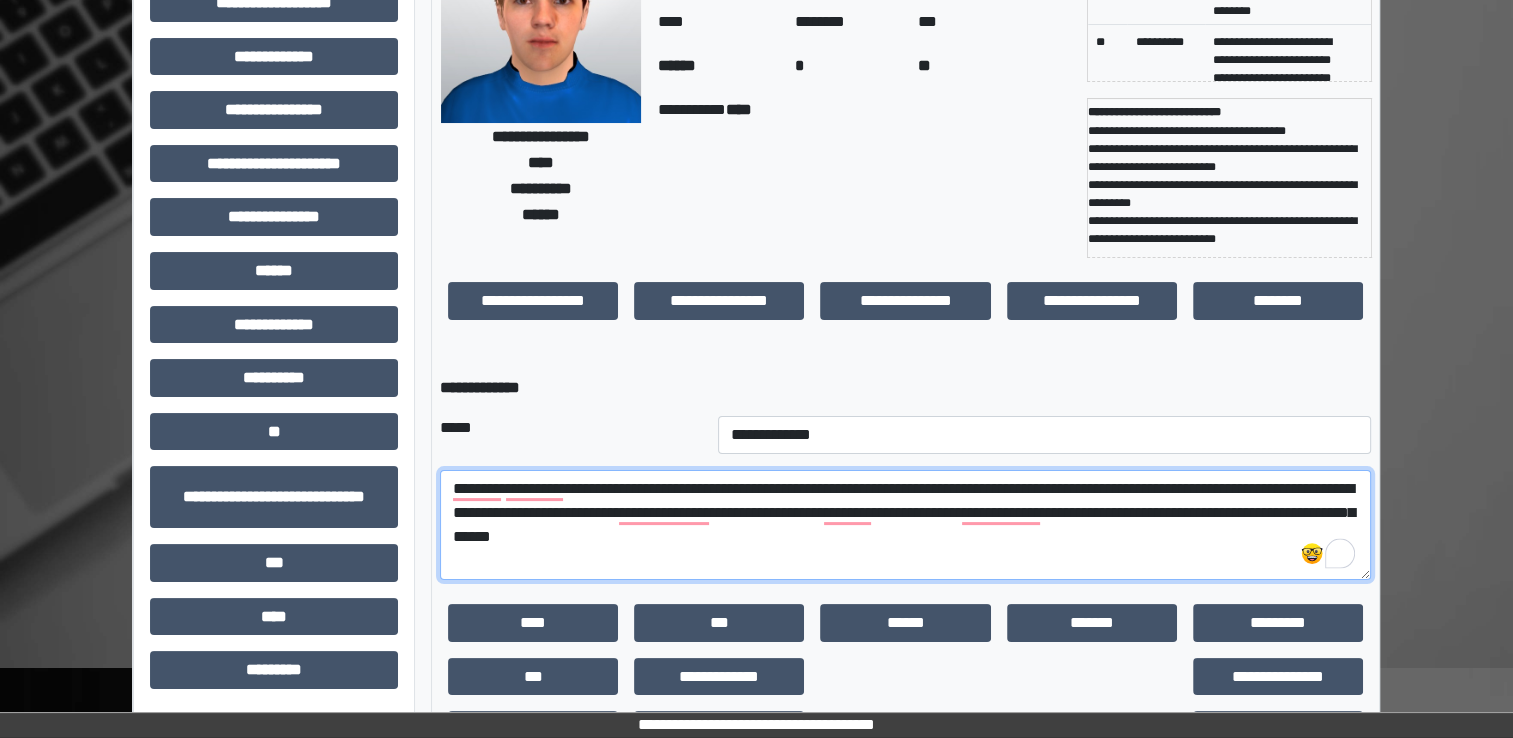 click on "**********" at bounding box center (905, 525) 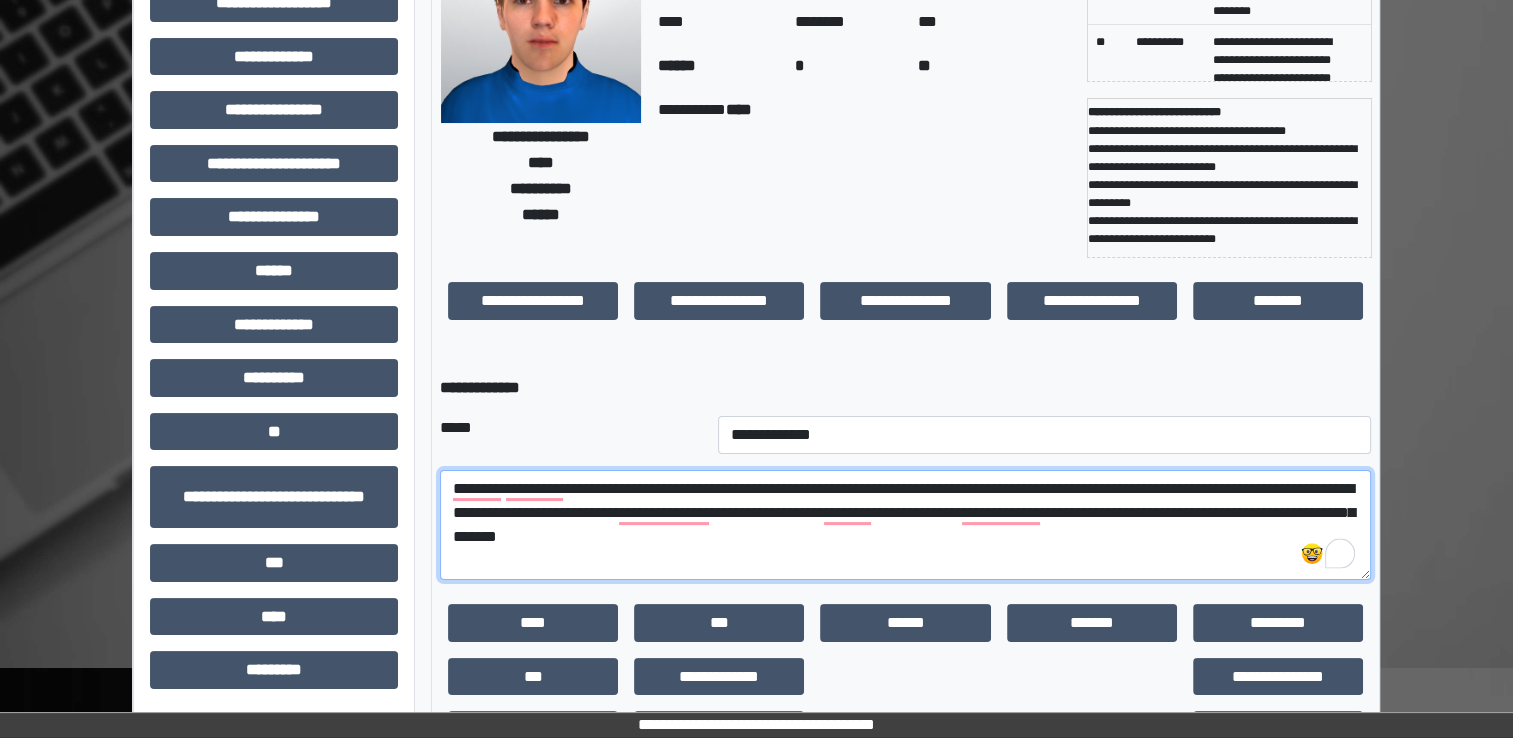 click on "**********" at bounding box center [905, 525] 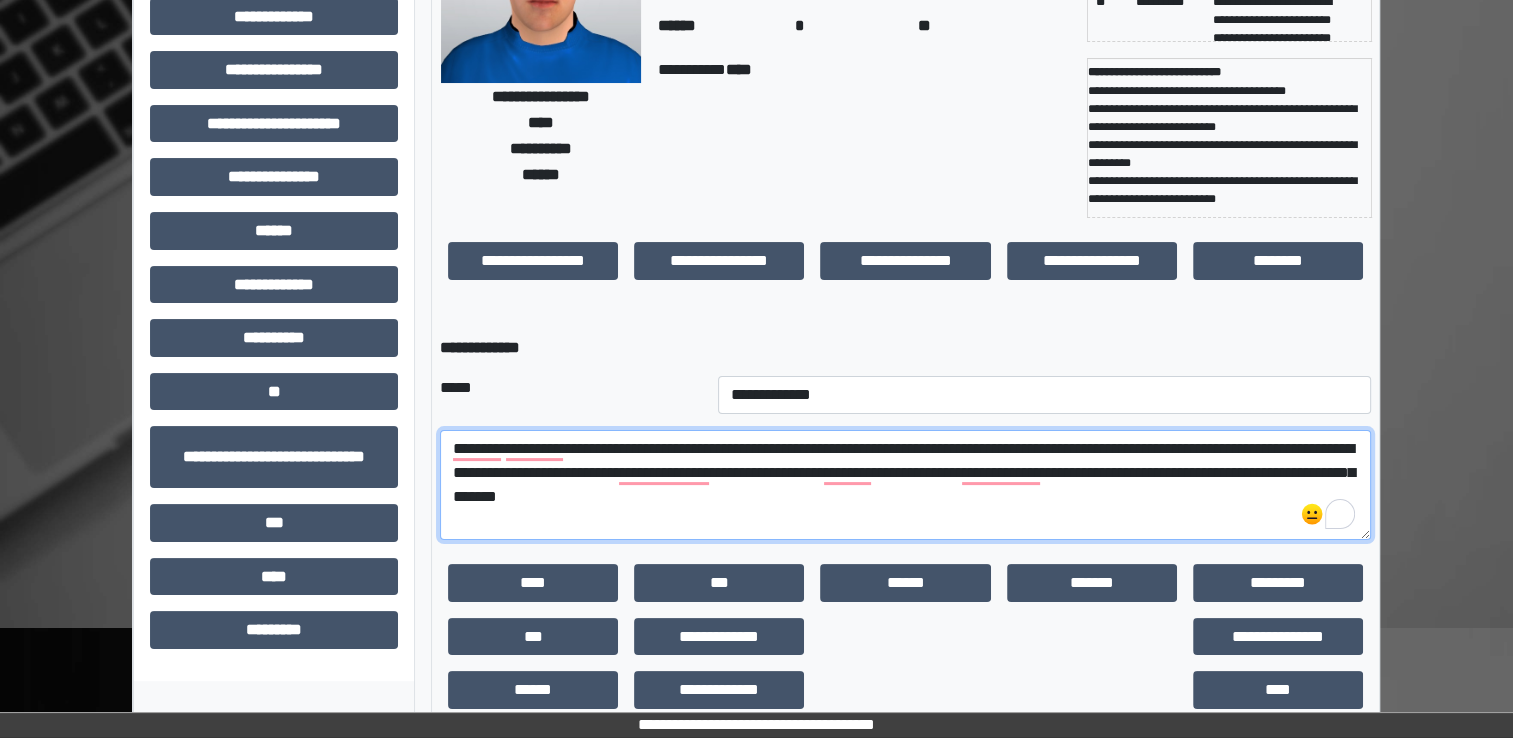 scroll, scrollTop: 259, scrollLeft: 0, axis: vertical 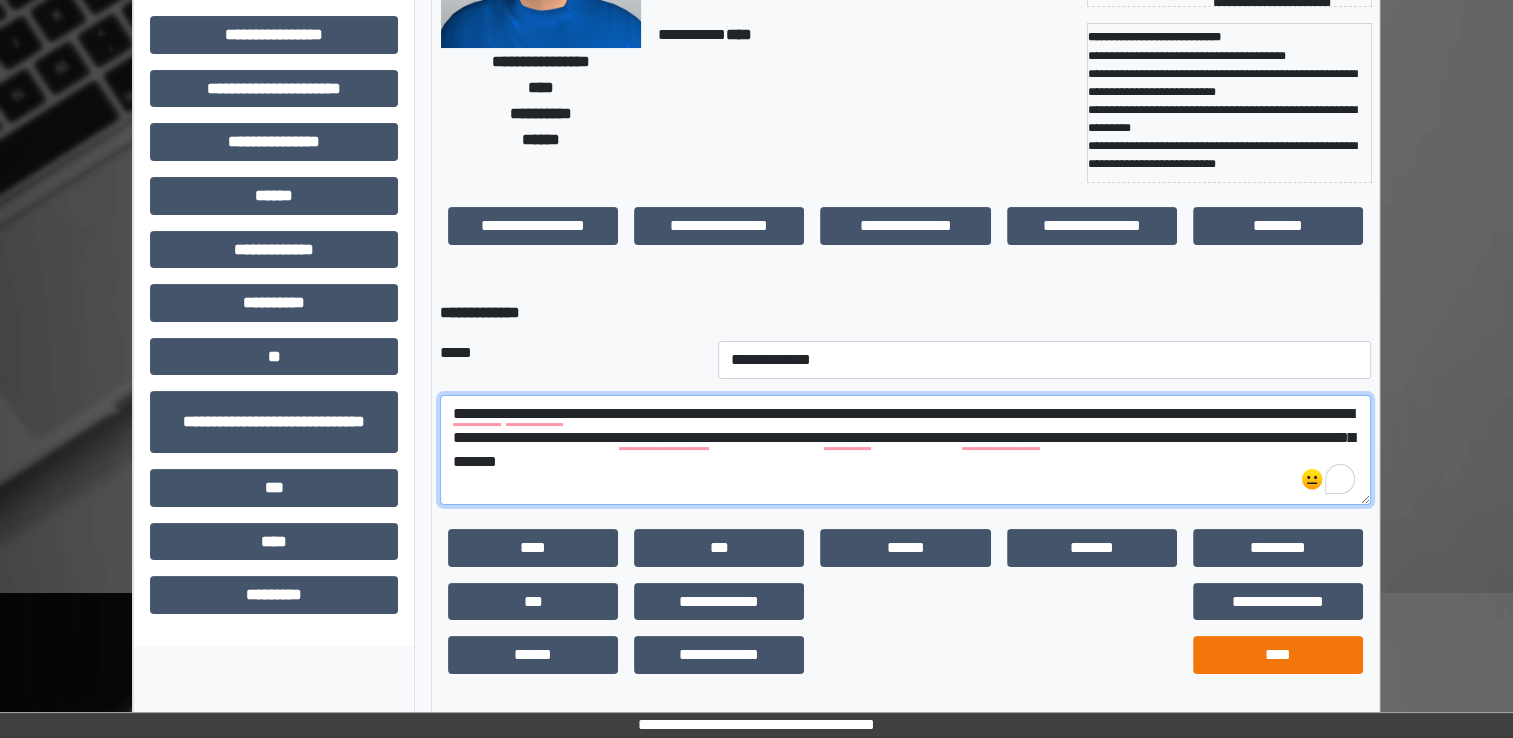 type on "**********" 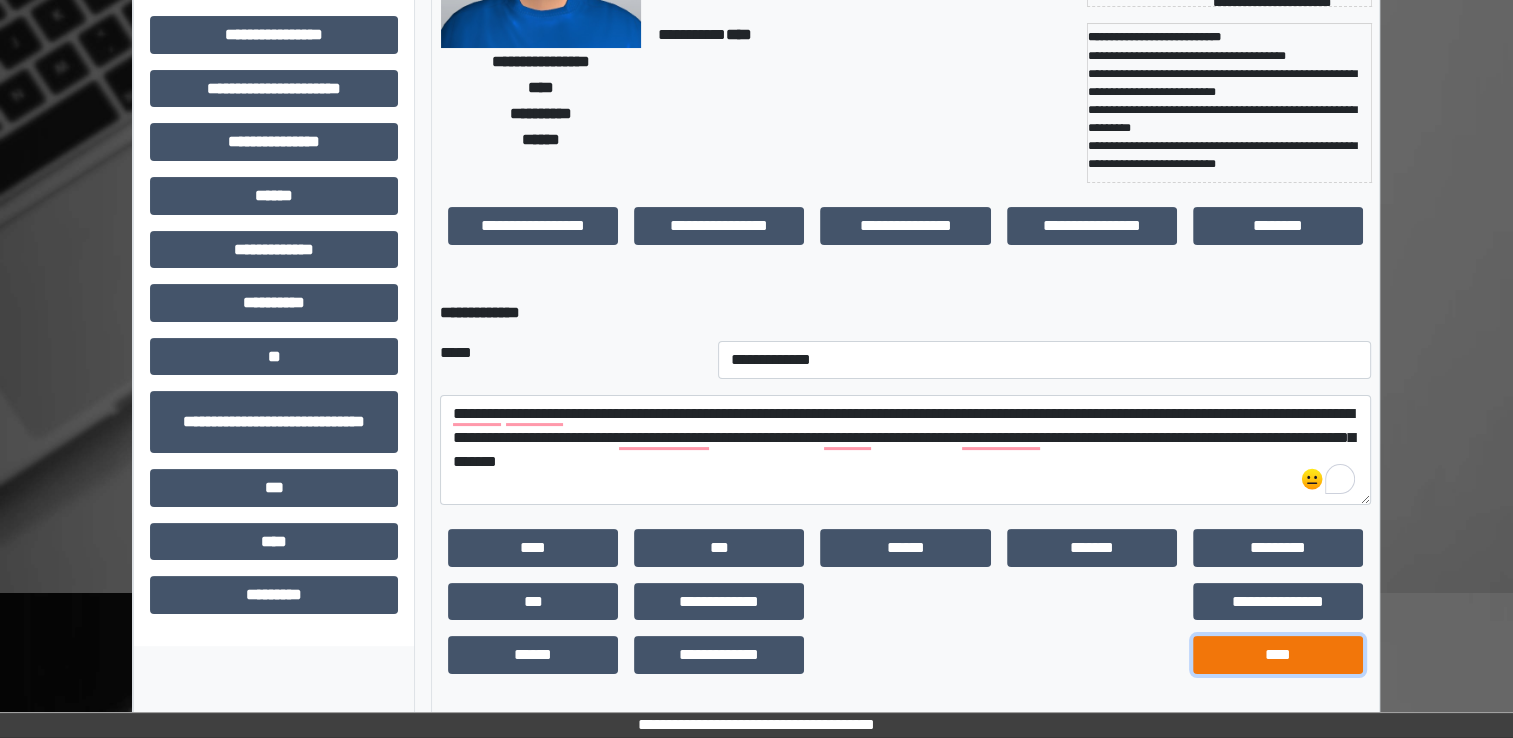 click on "****" at bounding box center (1278, 655) 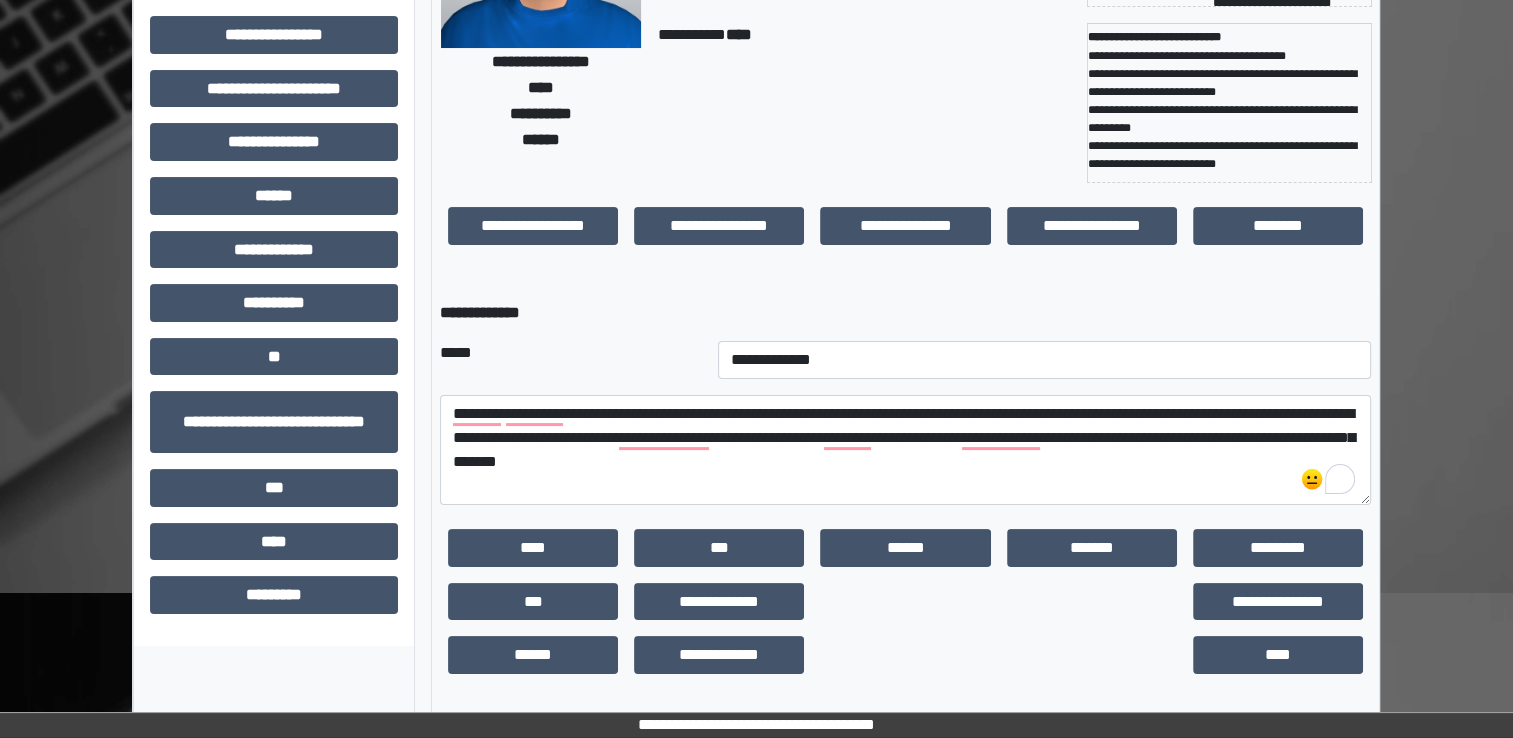 scroll, scrollTop: 184, scrollLeft: 0, axis: vertical 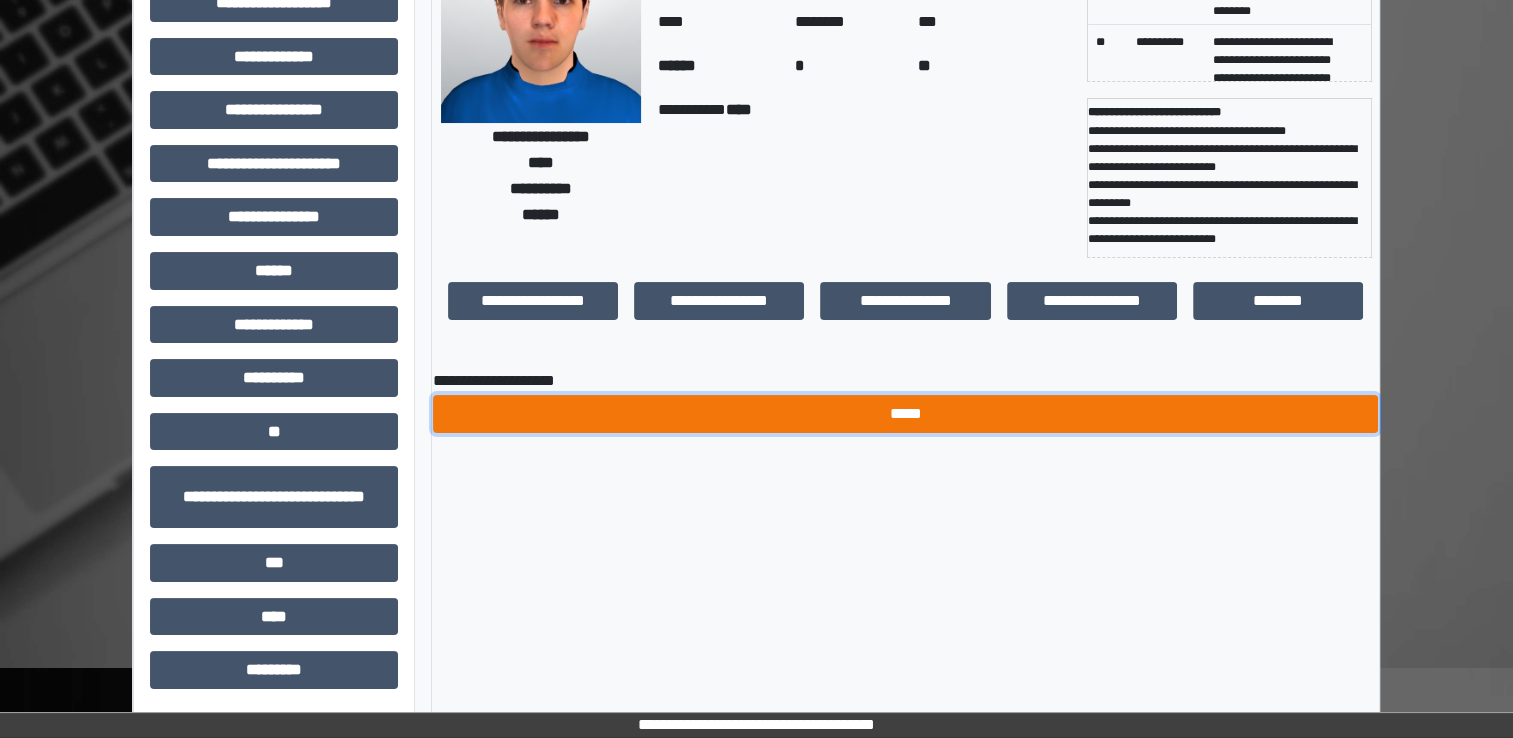click on "*****" at bounding box center [905, 414] 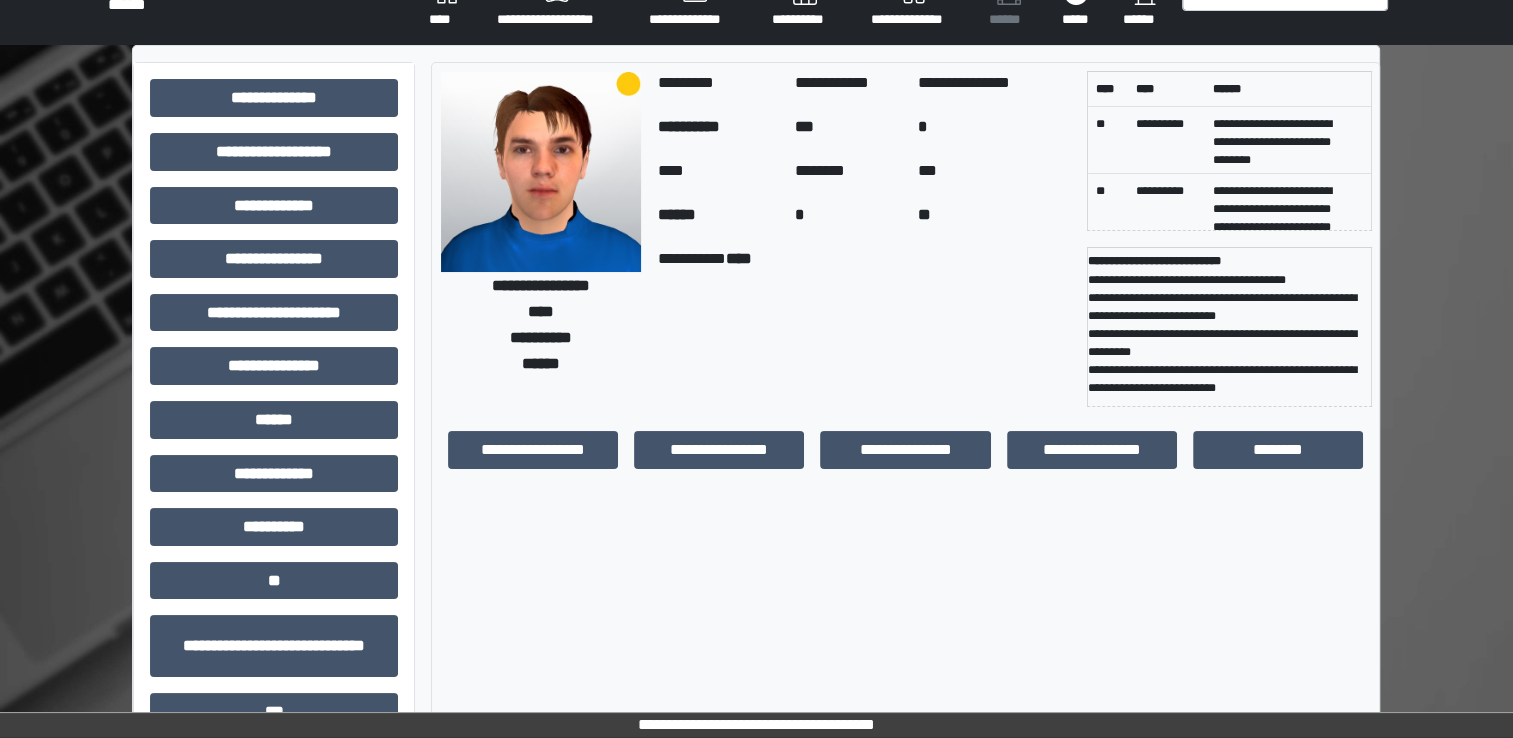 scroll, scrollTop: 0, scrollLeft: 0, axis: both 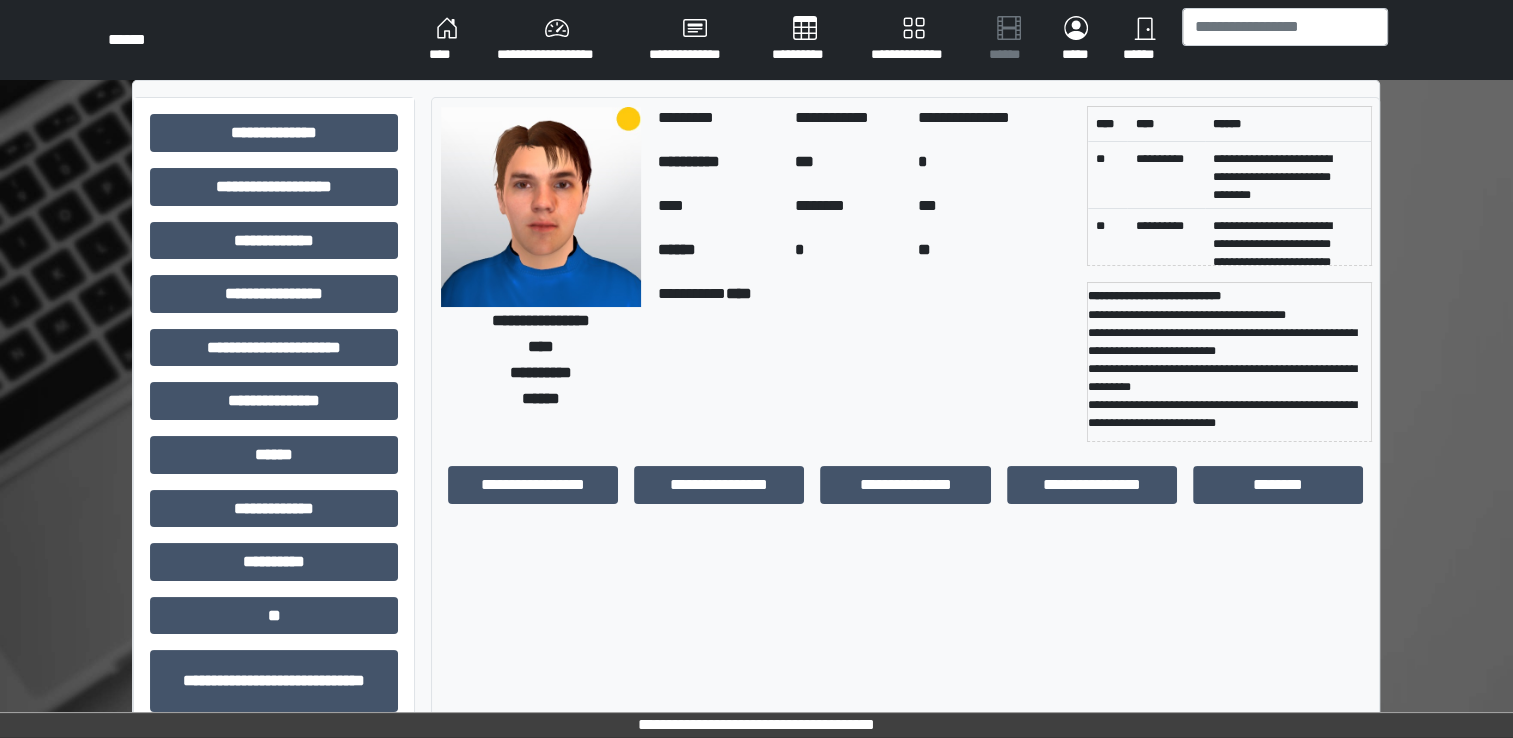 click on "****" at bounding box center [447, 40] 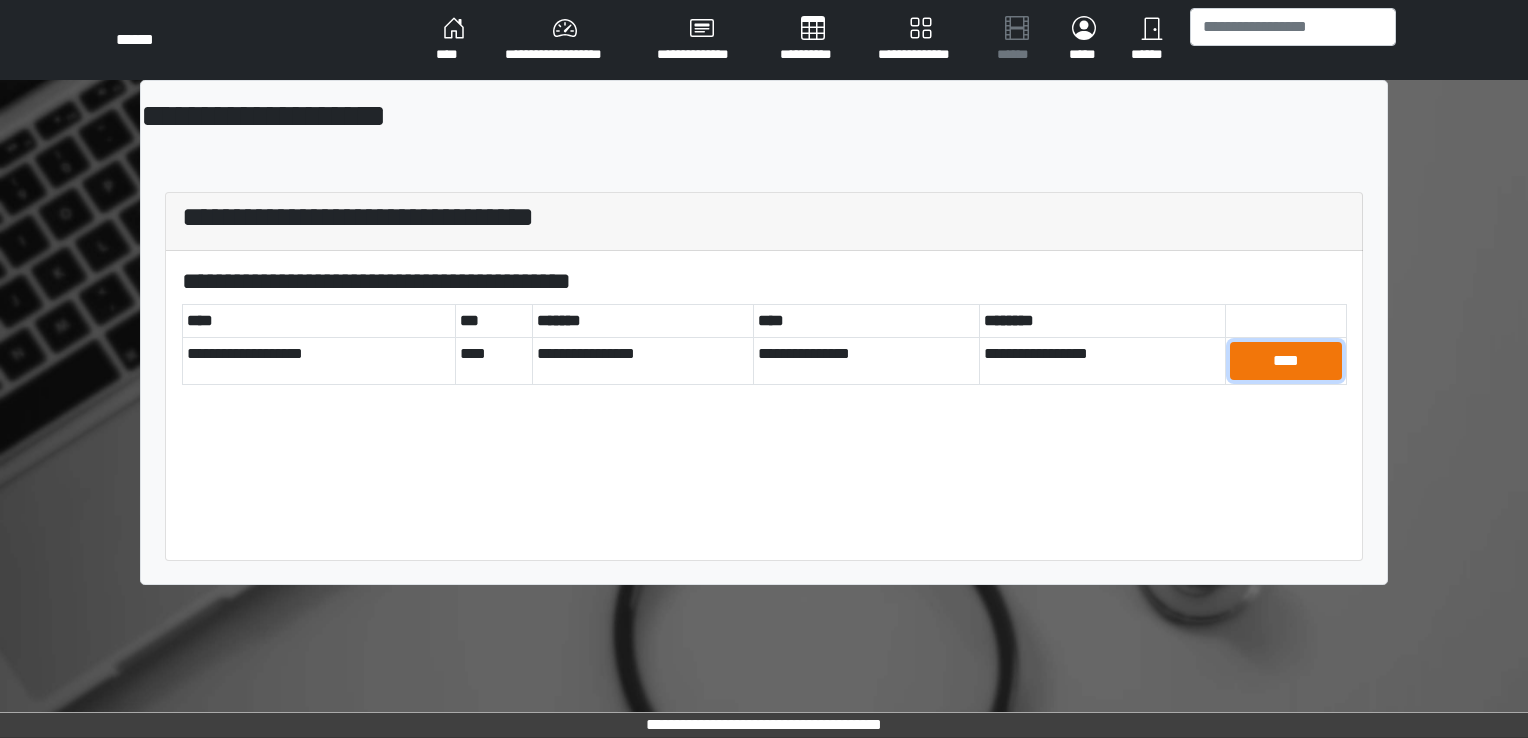 click on "****" at bounding box center [1286, 361] 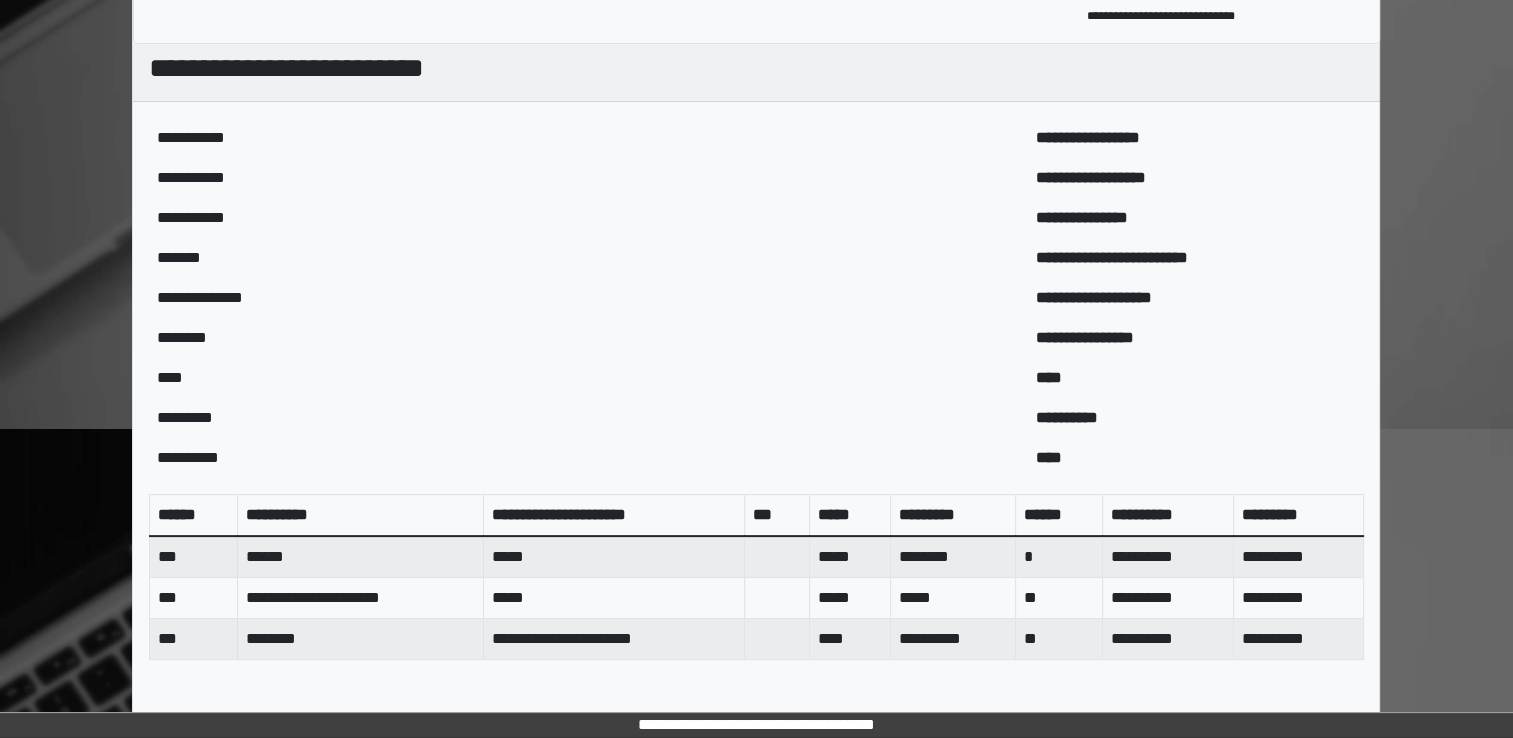 scroll, scrollTop: 726, scrollLeft: 0, axis: vertical 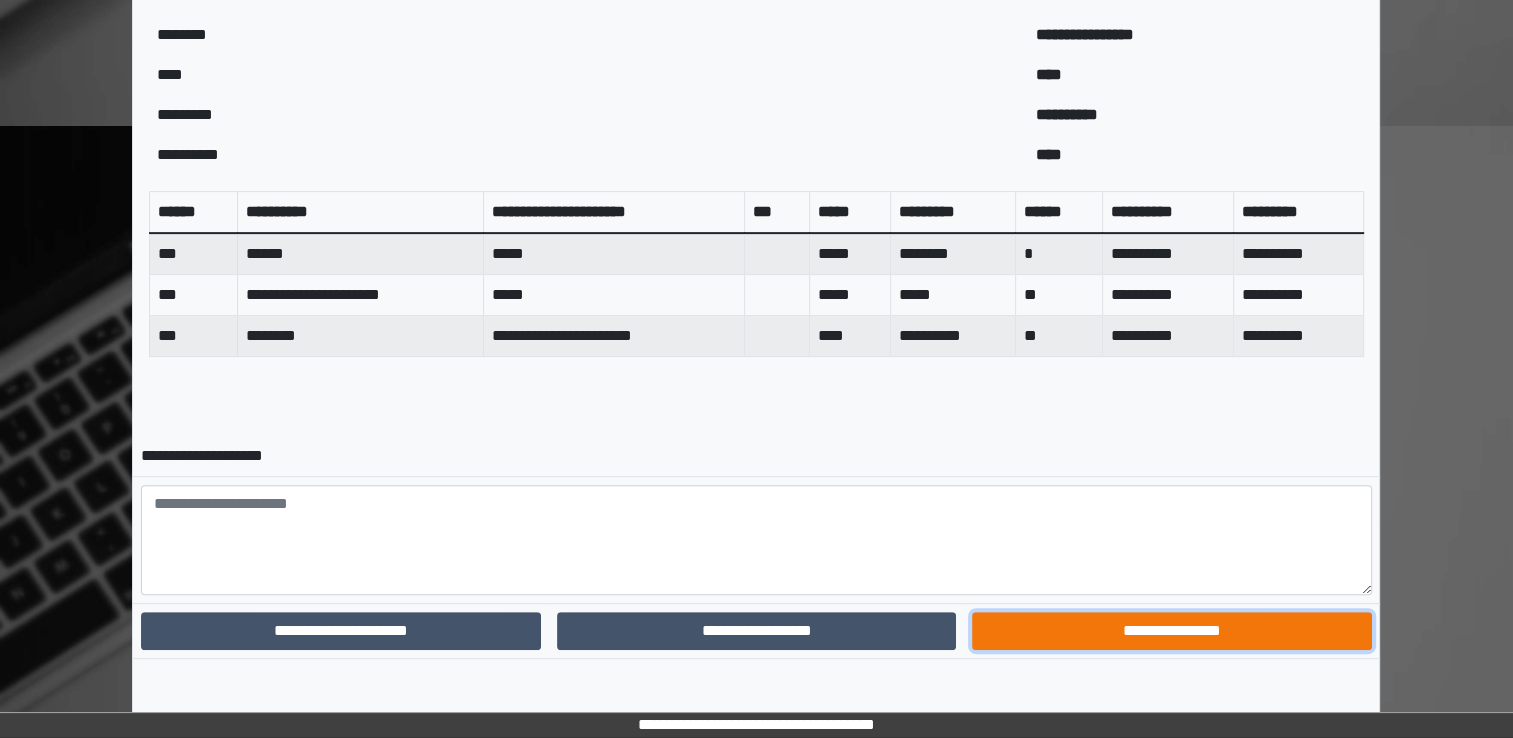 click on "**********" at bounding box center [1171, 631] 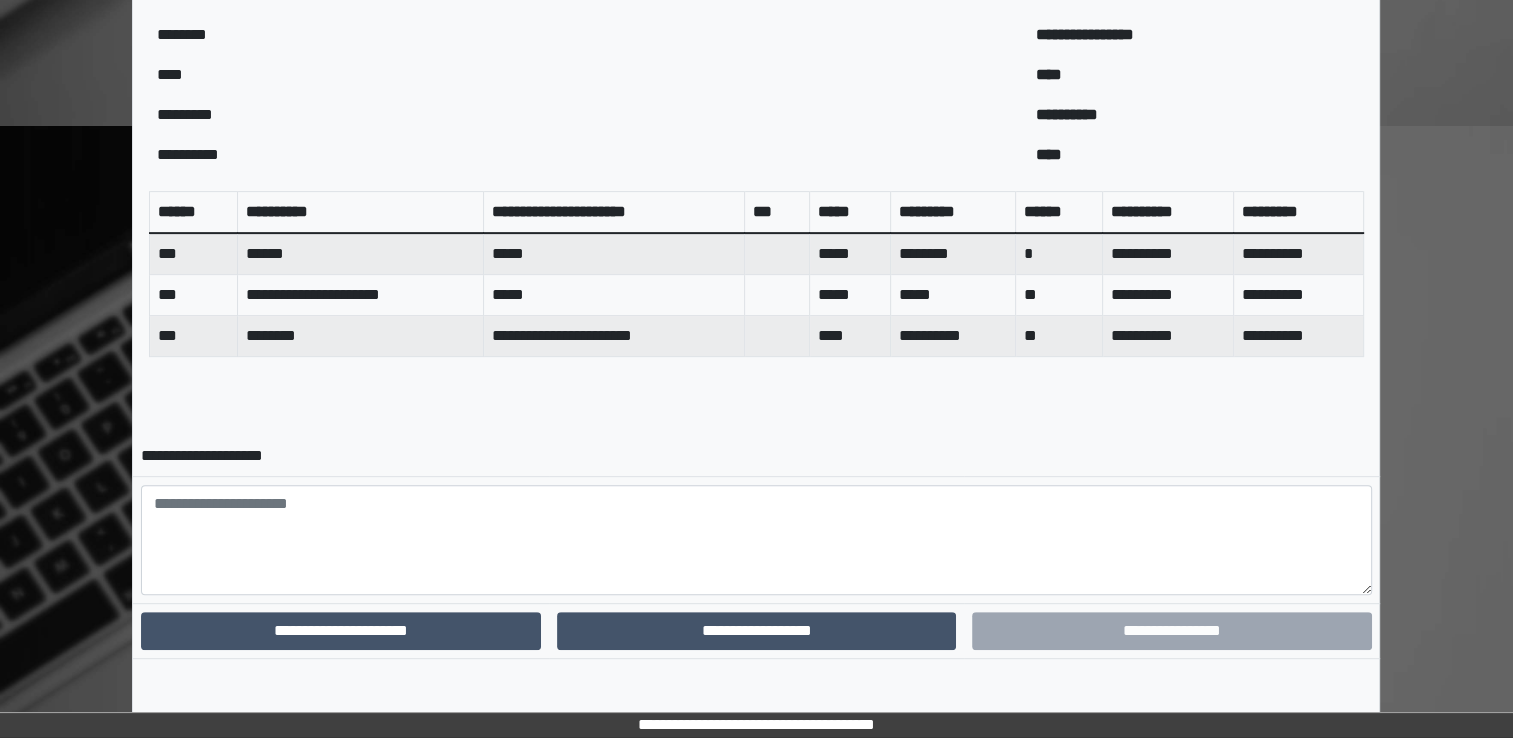 scroll, scrollTop: 640, scrollLeft: 0, axis: vertical 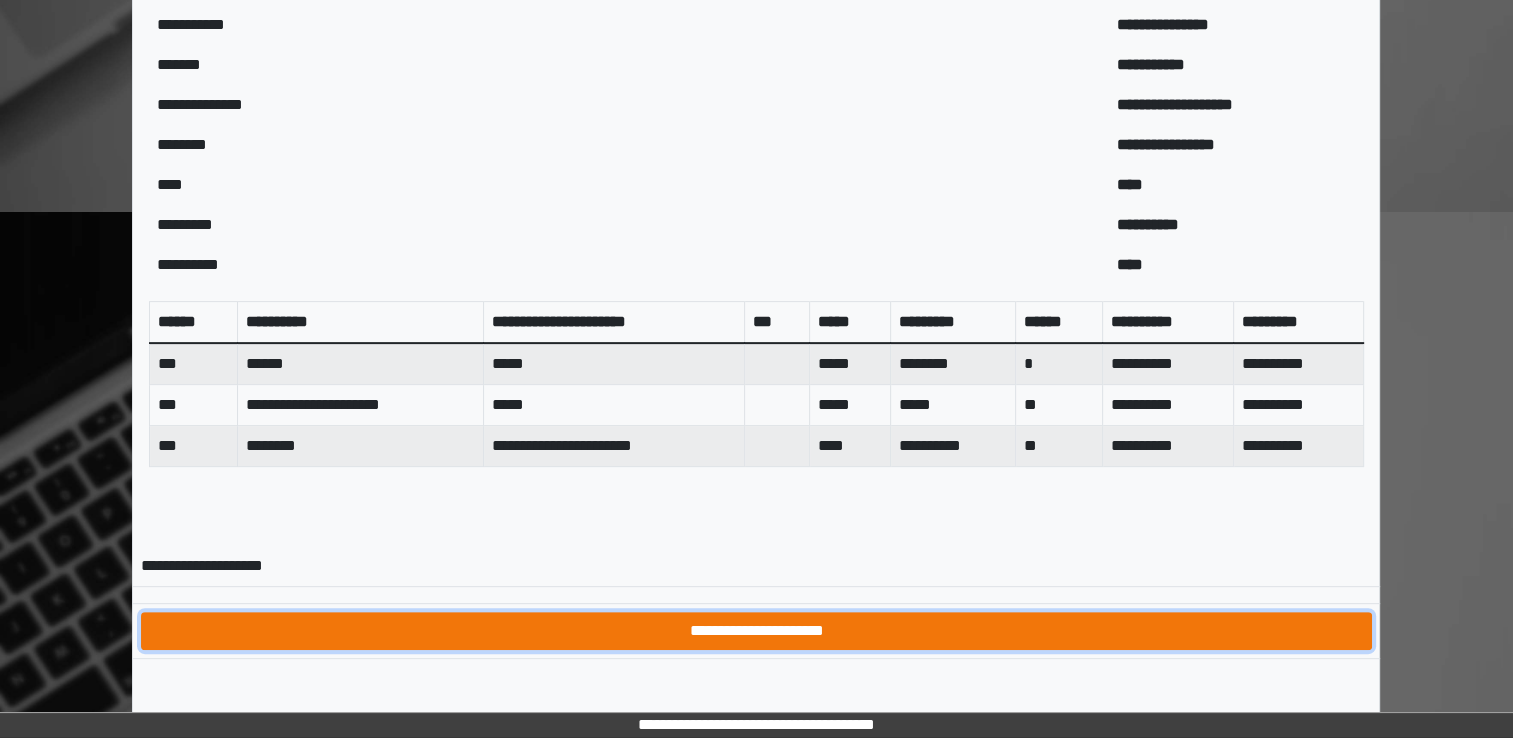 click on "**********" at bounding box center [756, 631] 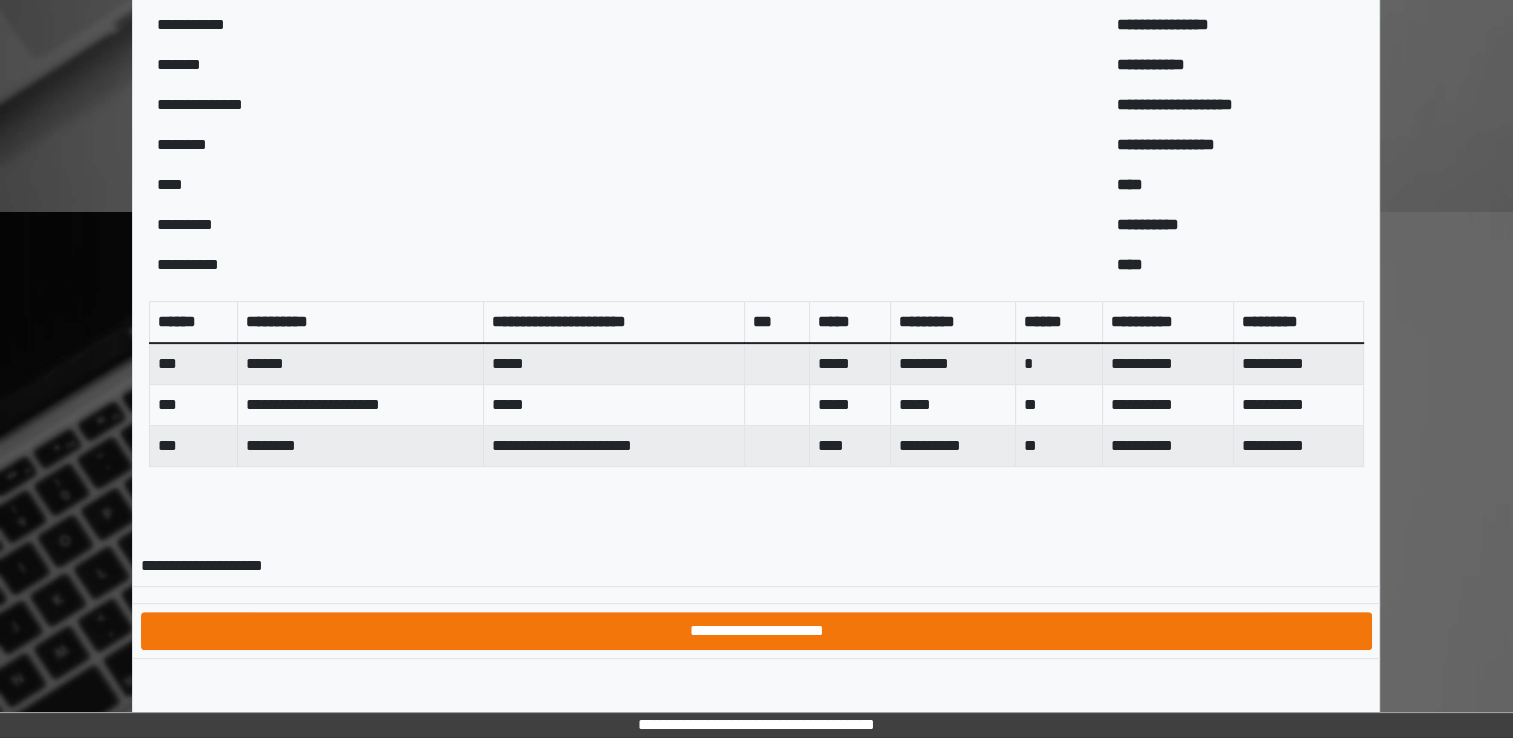 scroll, scrollTop: 0, scrollLeft: 0, axis: both 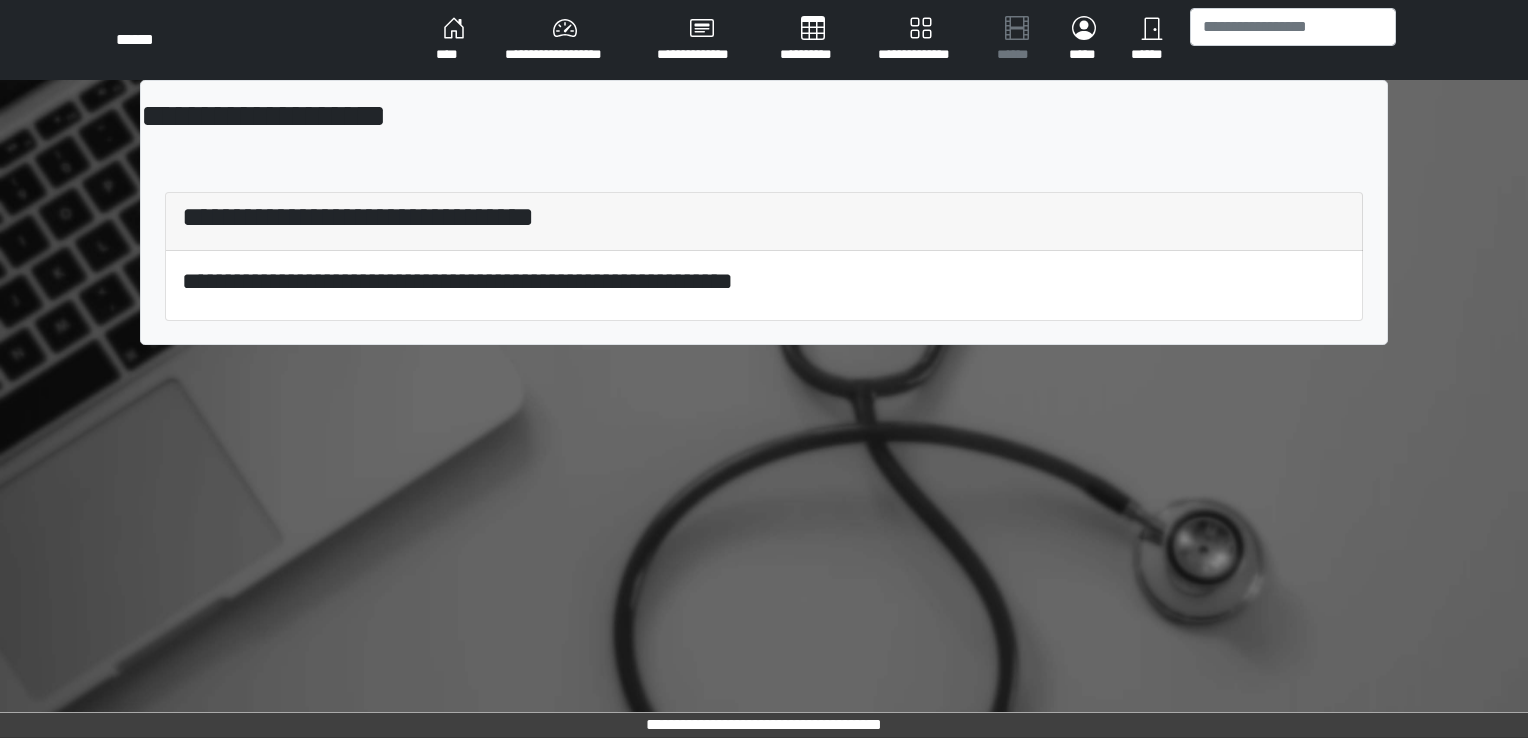 click on "****" at bounding box center (454, 40) 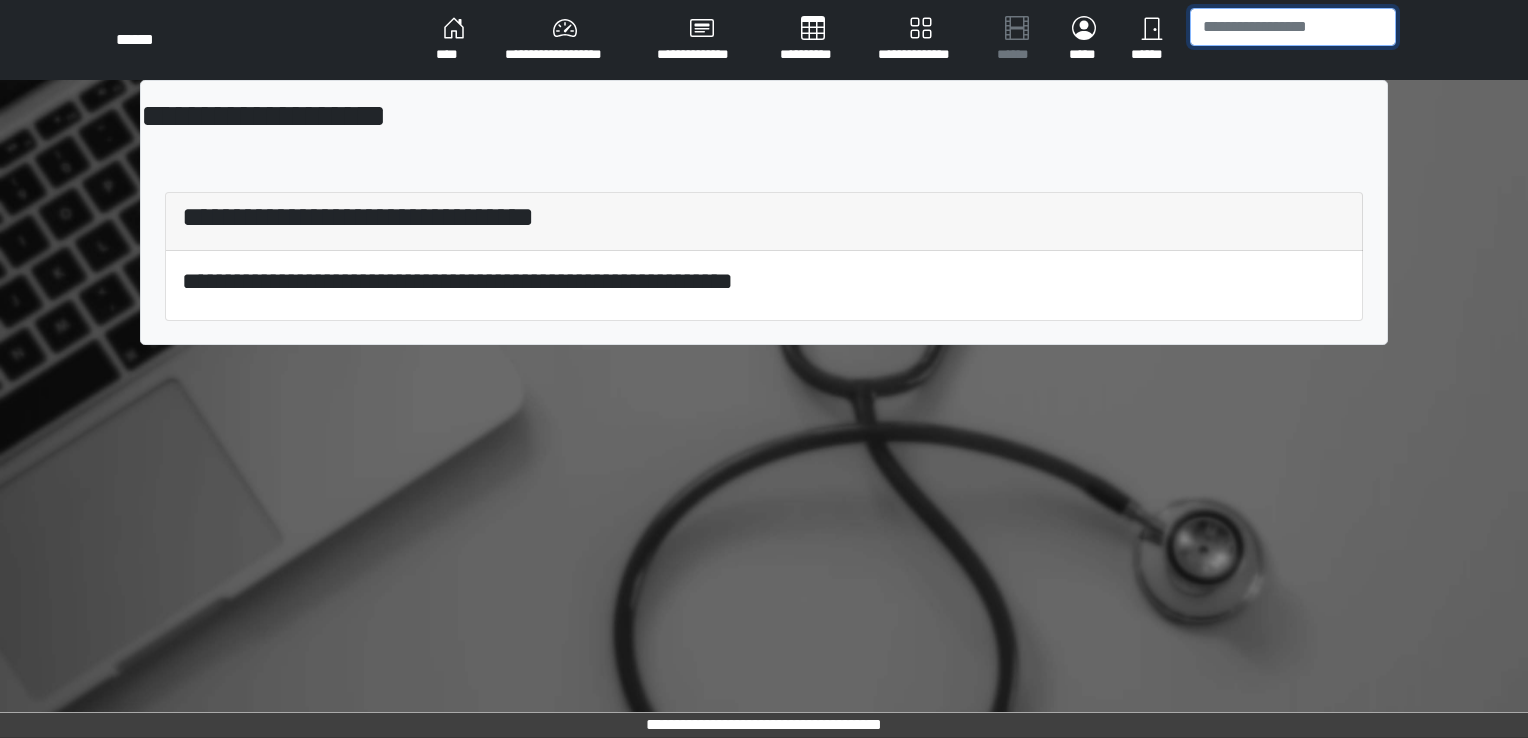 click at bounding box center (1293, 27) 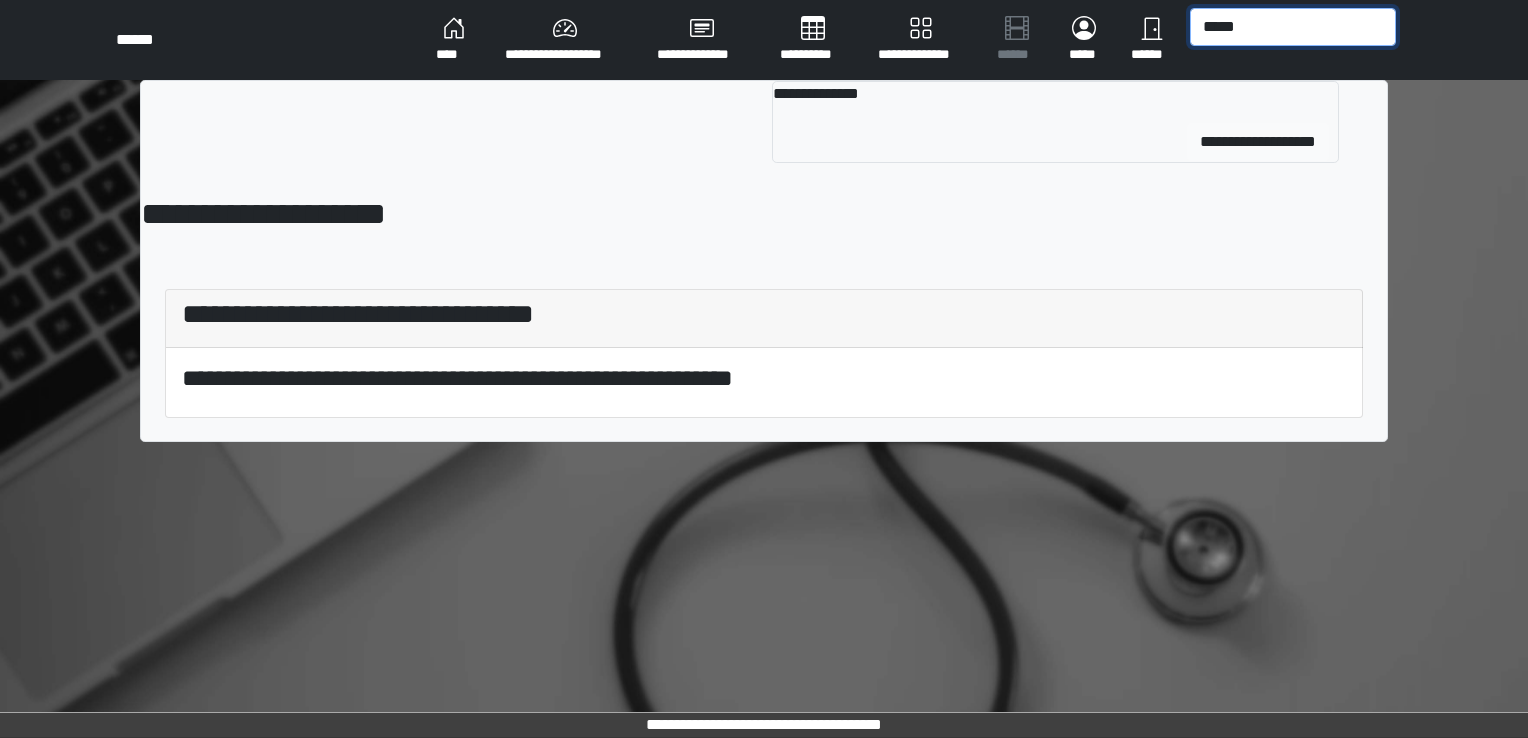 type on "*****" 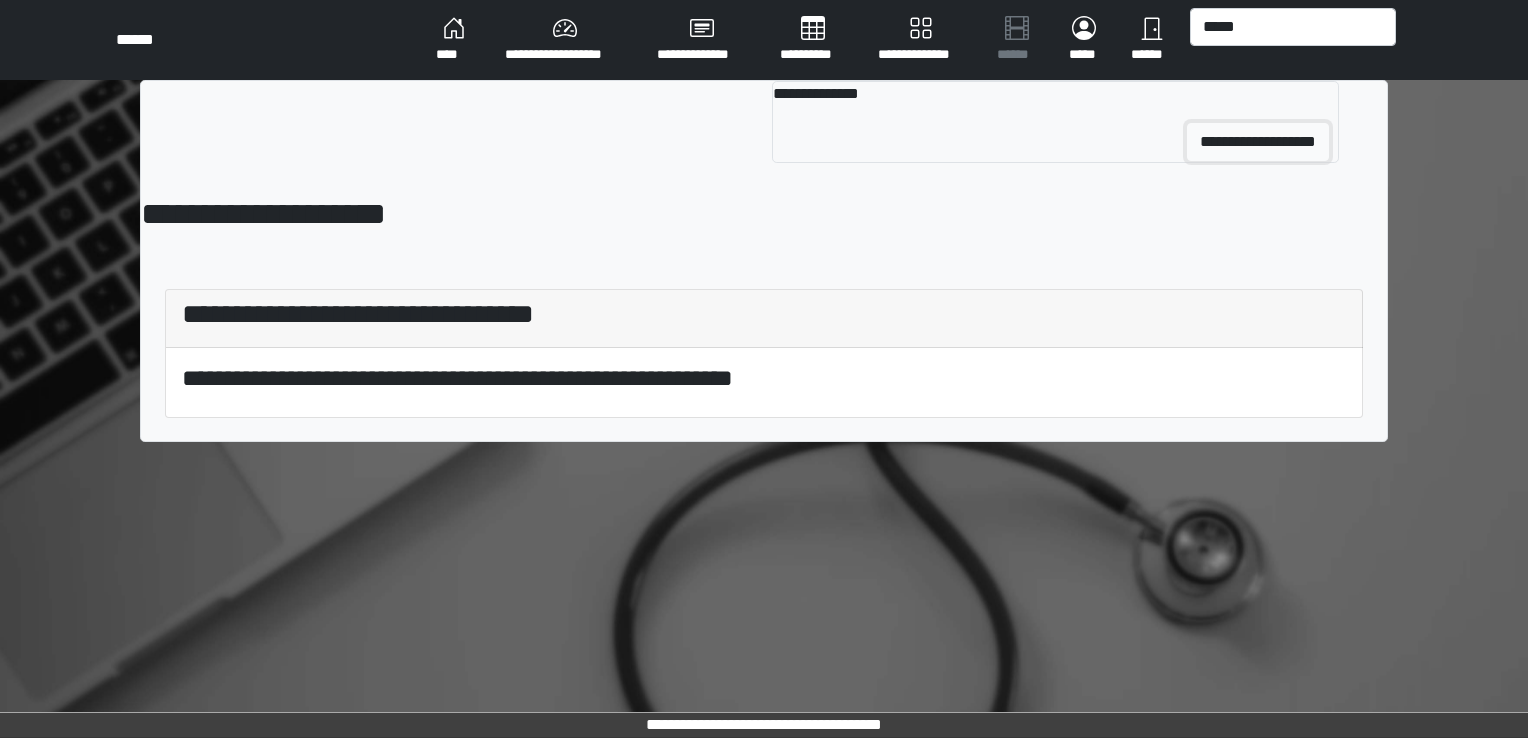click on "**********" at bounding box center (1258, 142) 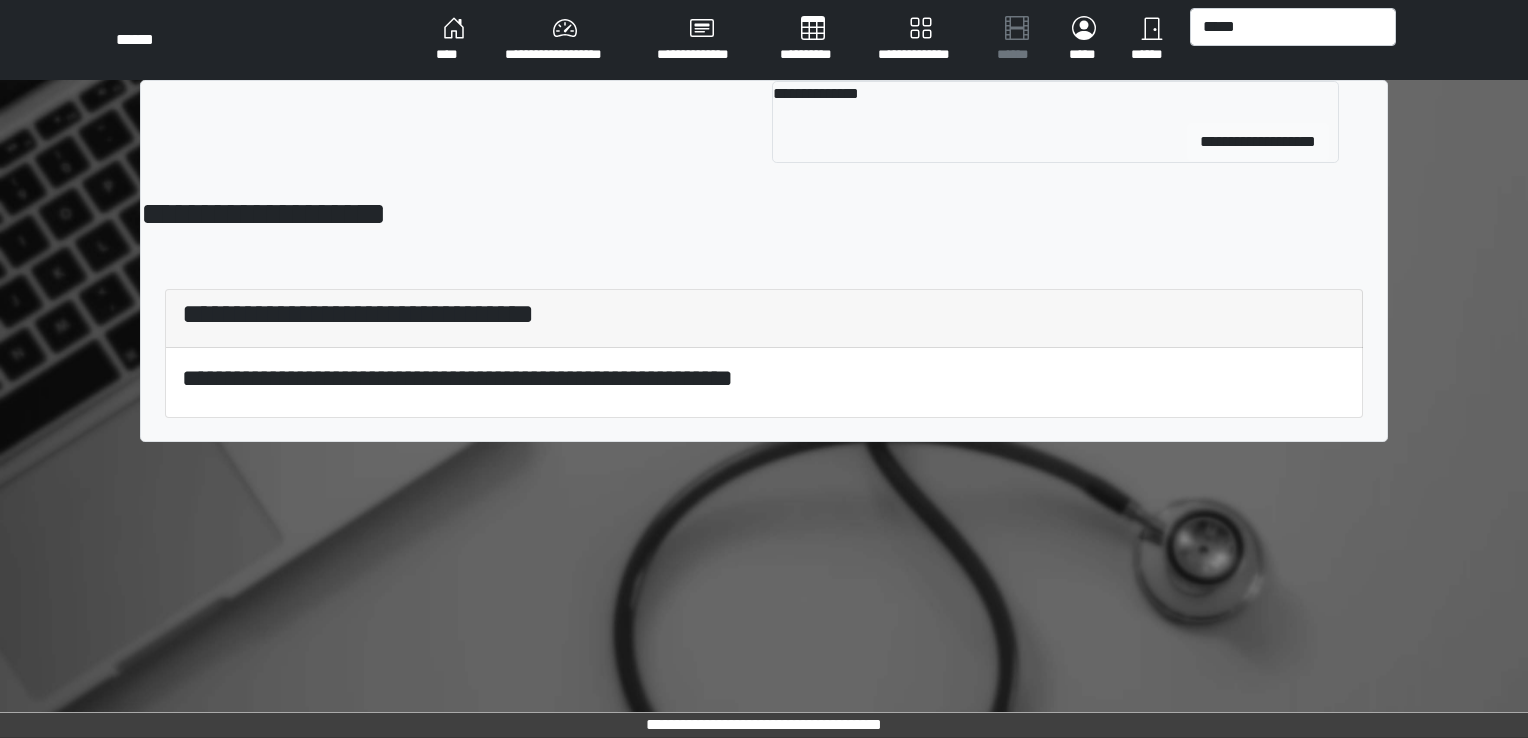 type 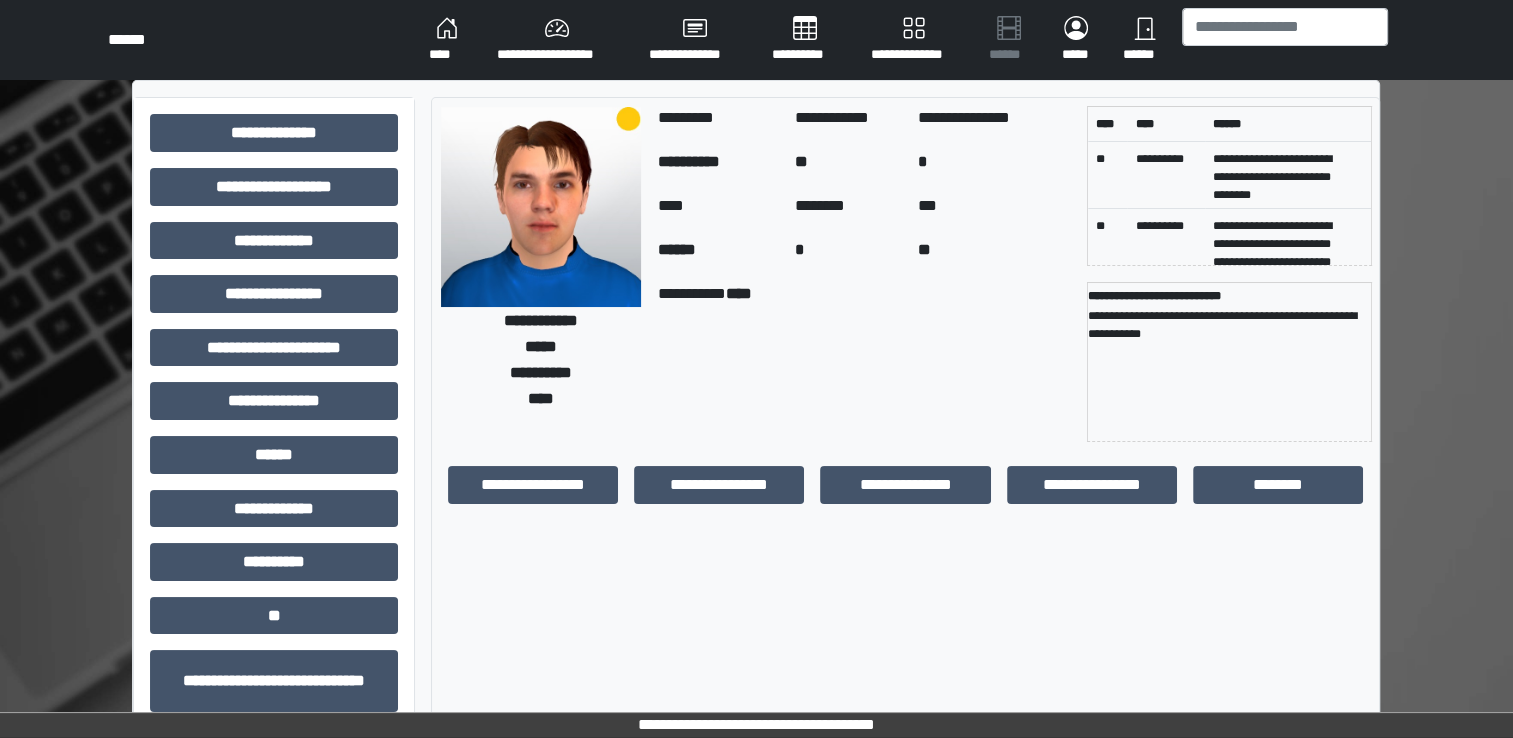 scroll, scrollTop: 184, scrollLeft: 0, axis: vertical 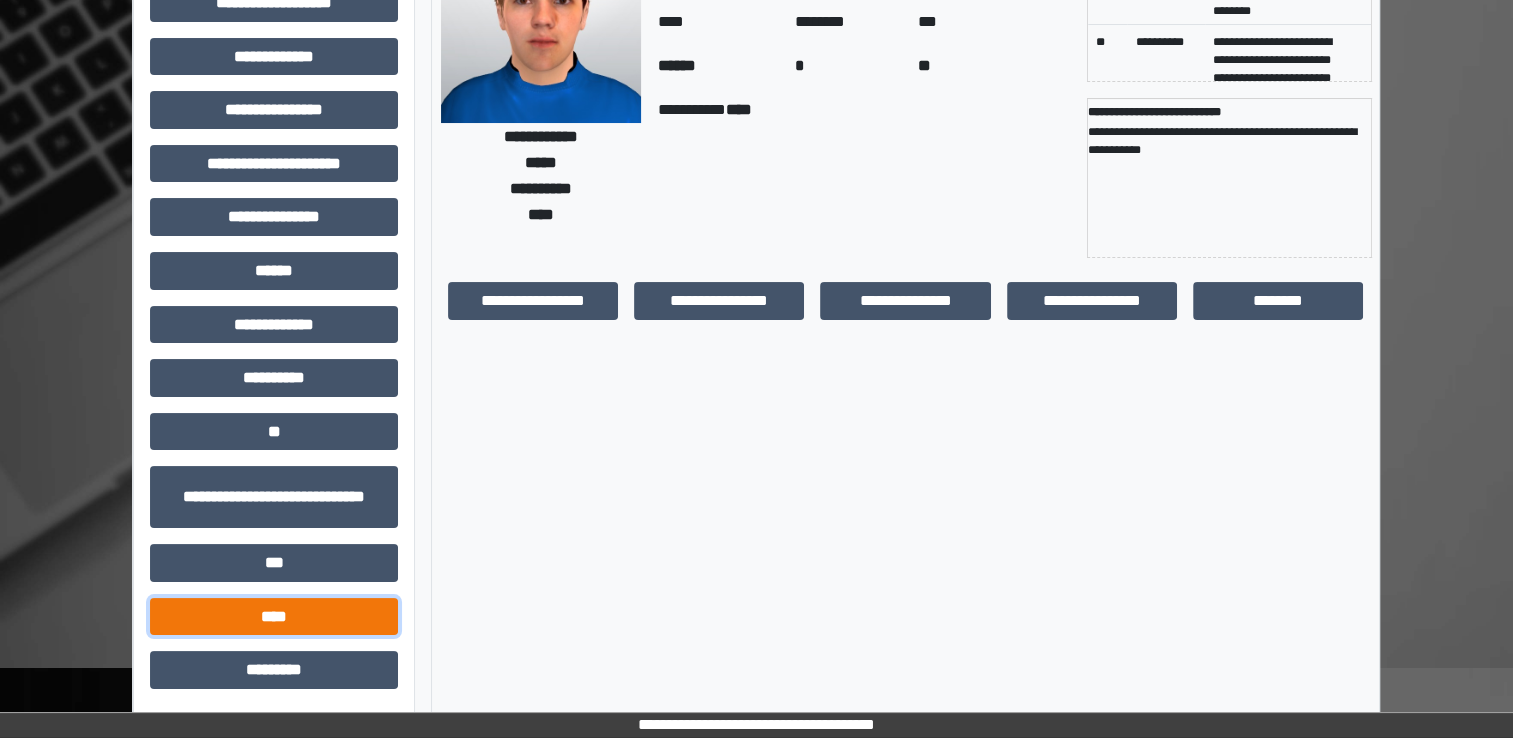 click on "****" at bounding box center (274, 617) 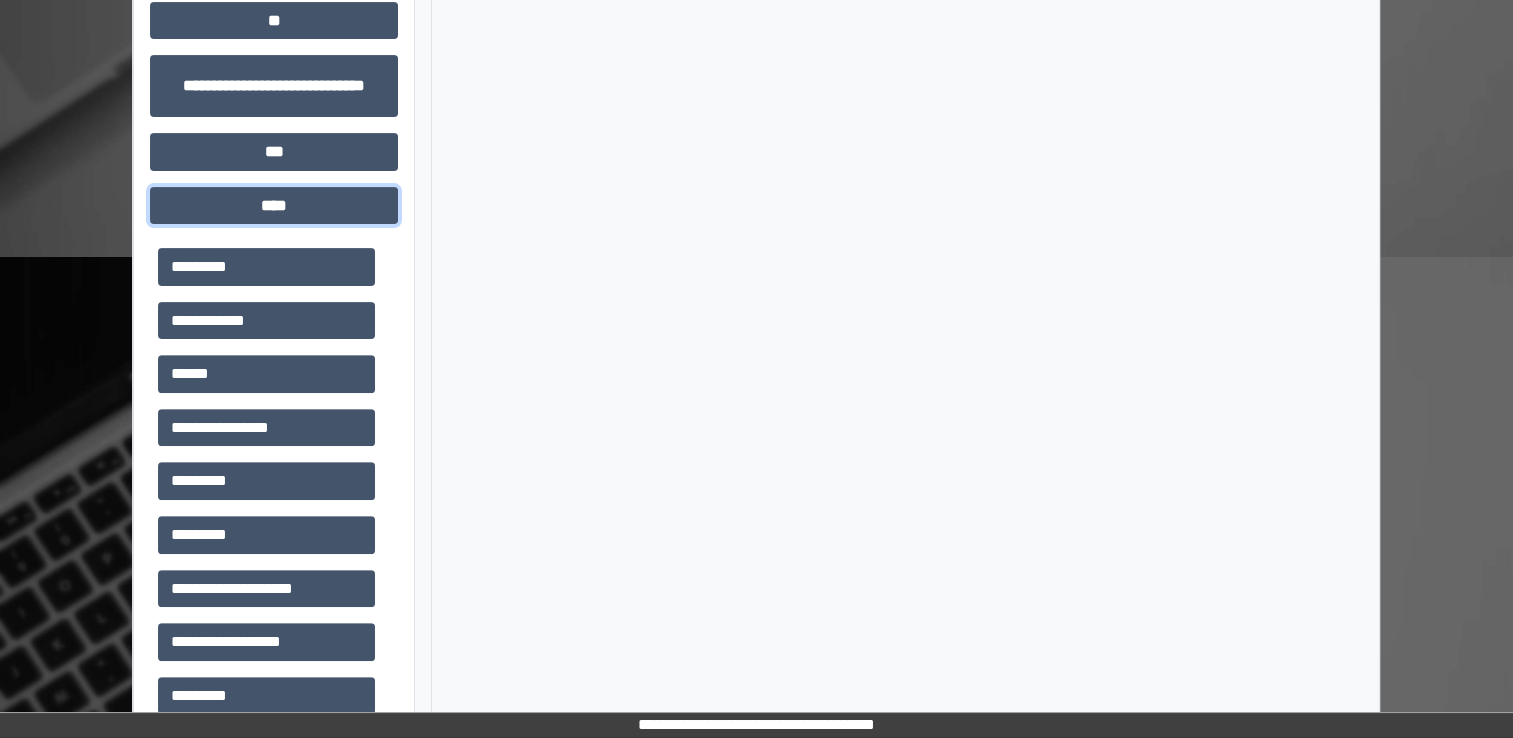 scroll, scrollTop: 364, scrollLeft: 0, axis: vertical 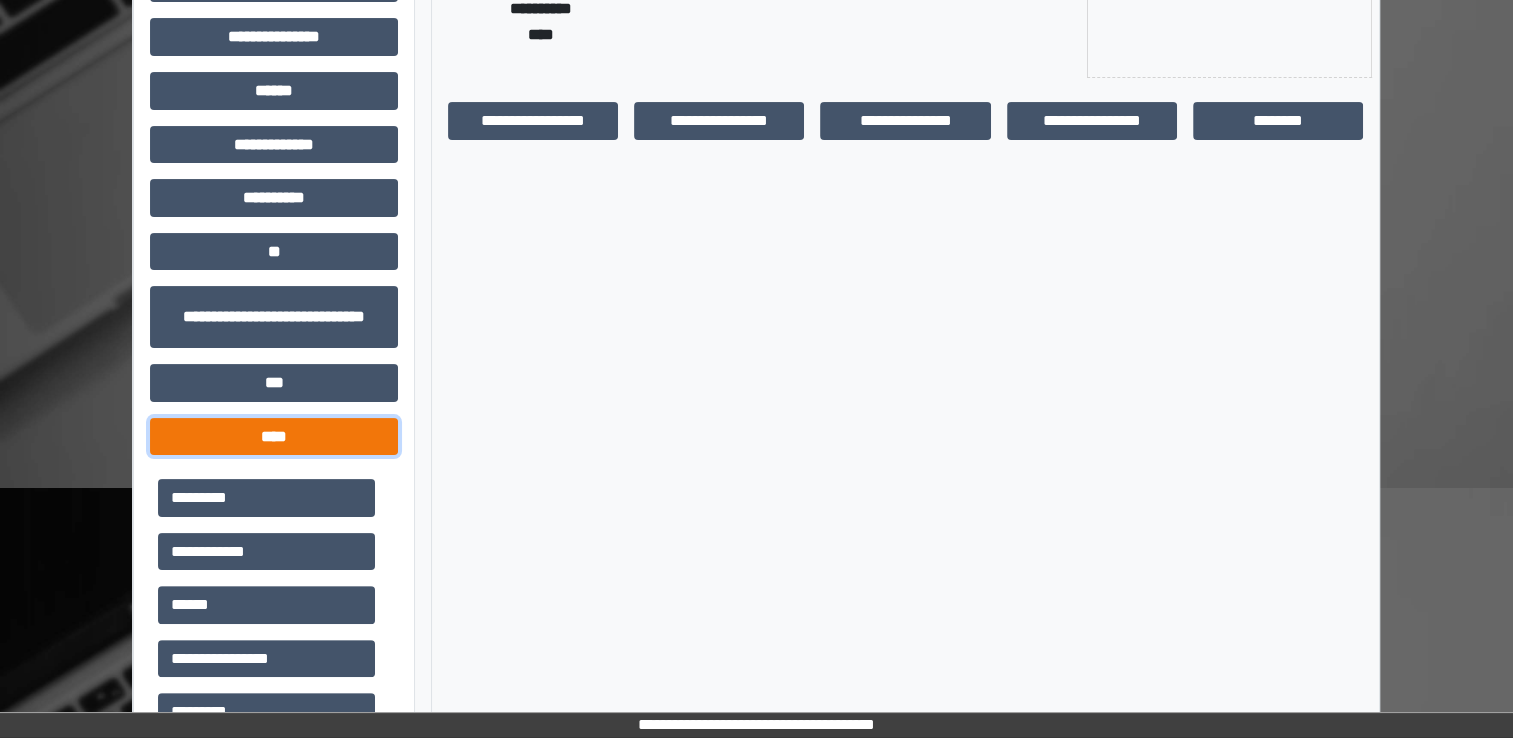 click on "****" at bounding box center [274, 437] 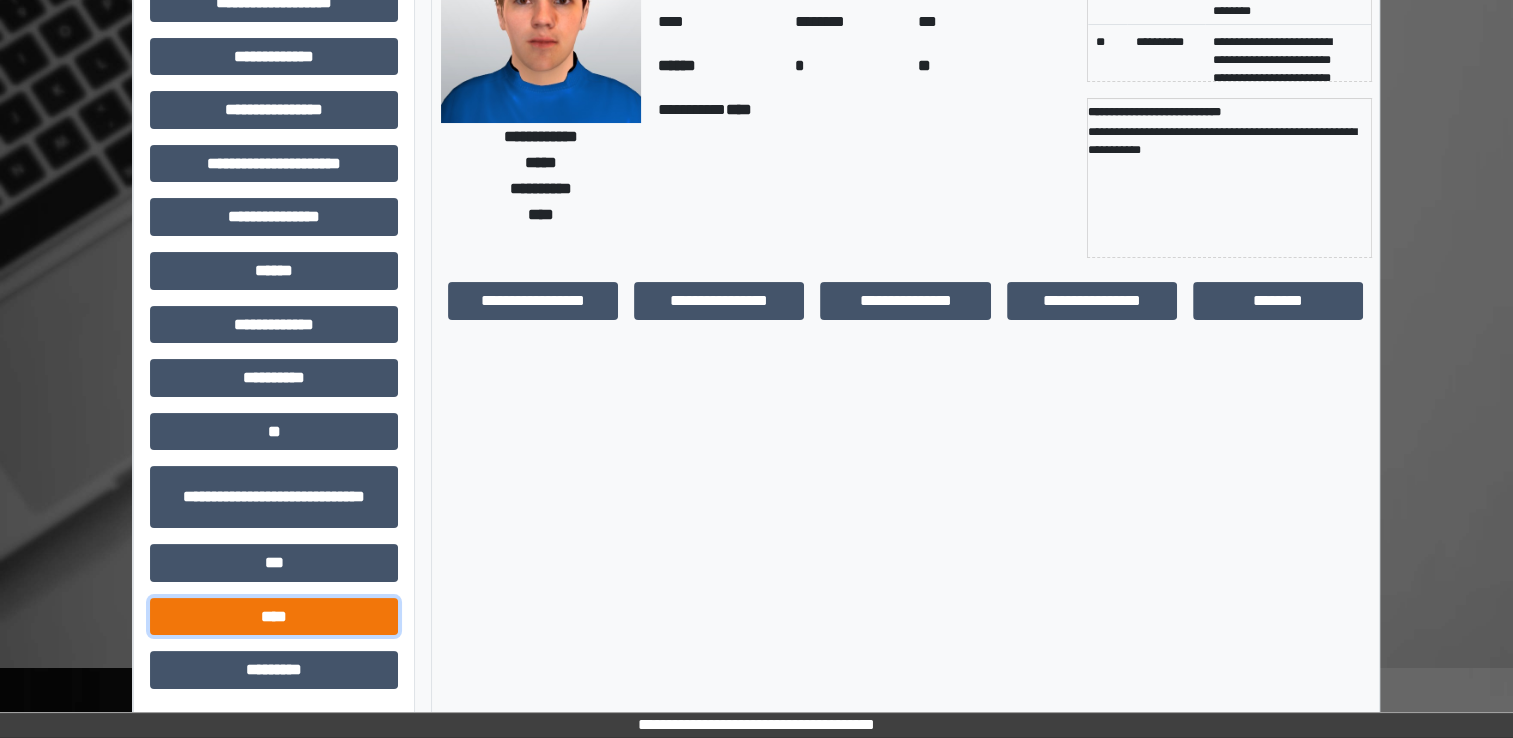 scroll, scrollTop: 184, scrollLeft: 0, axis: vertical 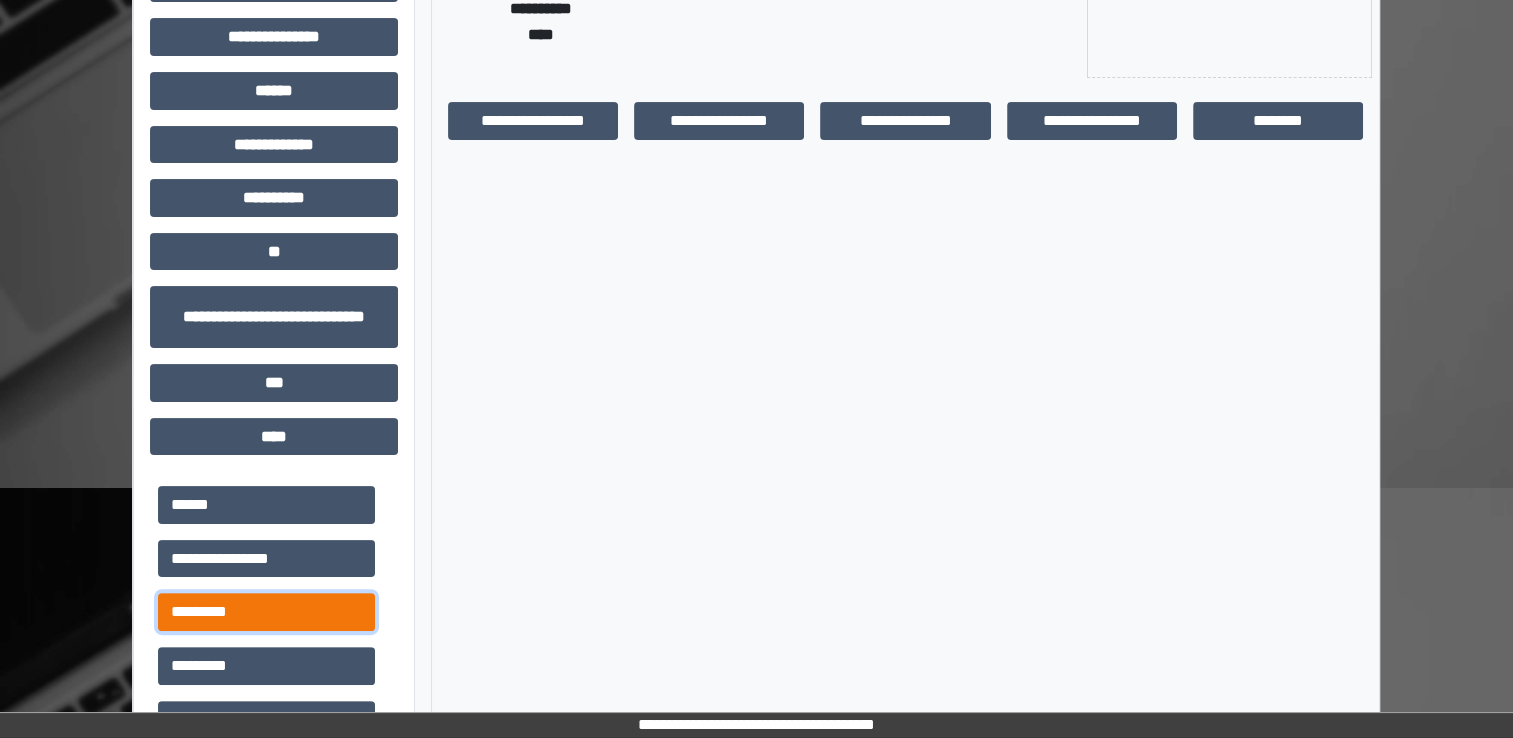 click on "*********" at bounding box center (266, 612) 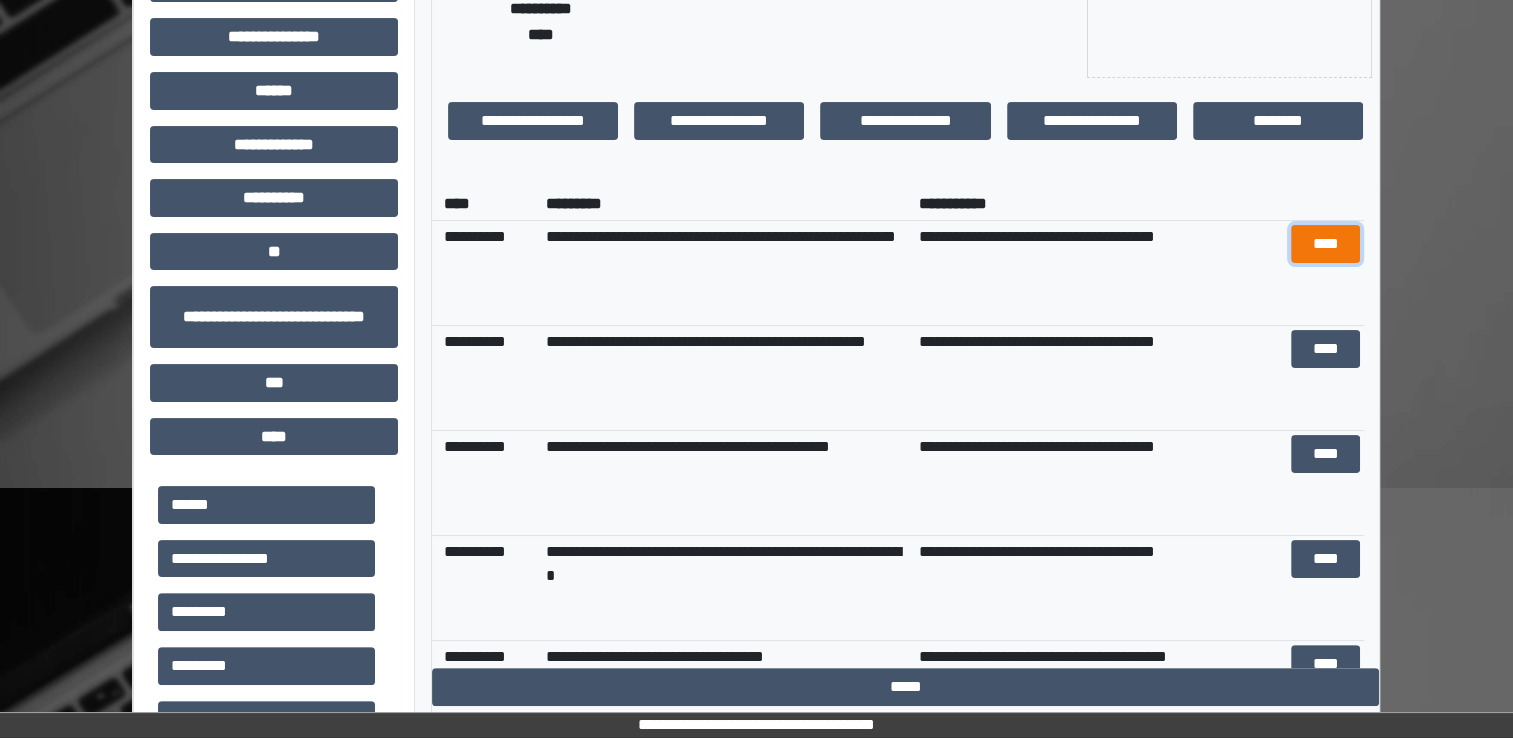 click on "****" at bounding box center [1325, 244] 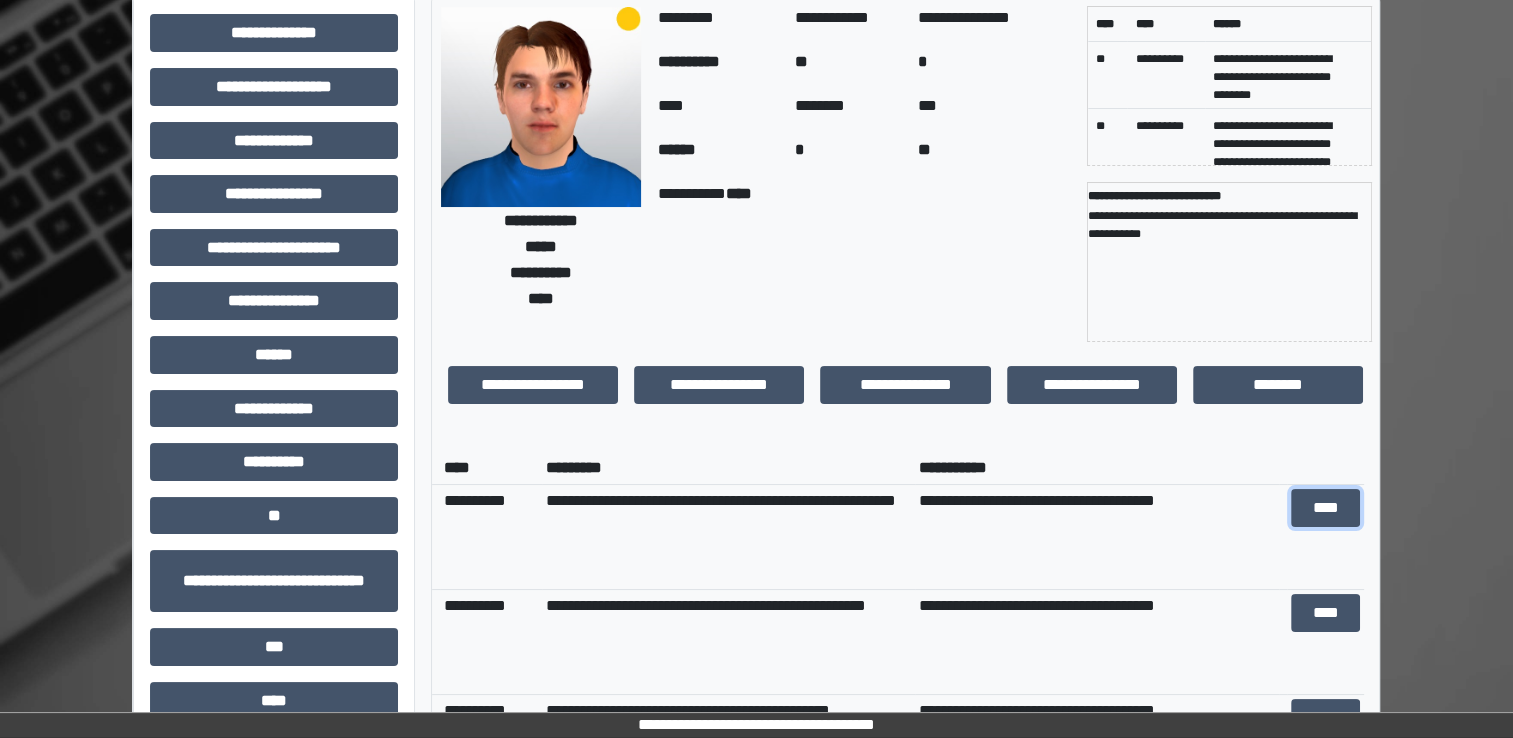 scroll, scrollTop: 200, scrollLeft: 0, axis: vertical 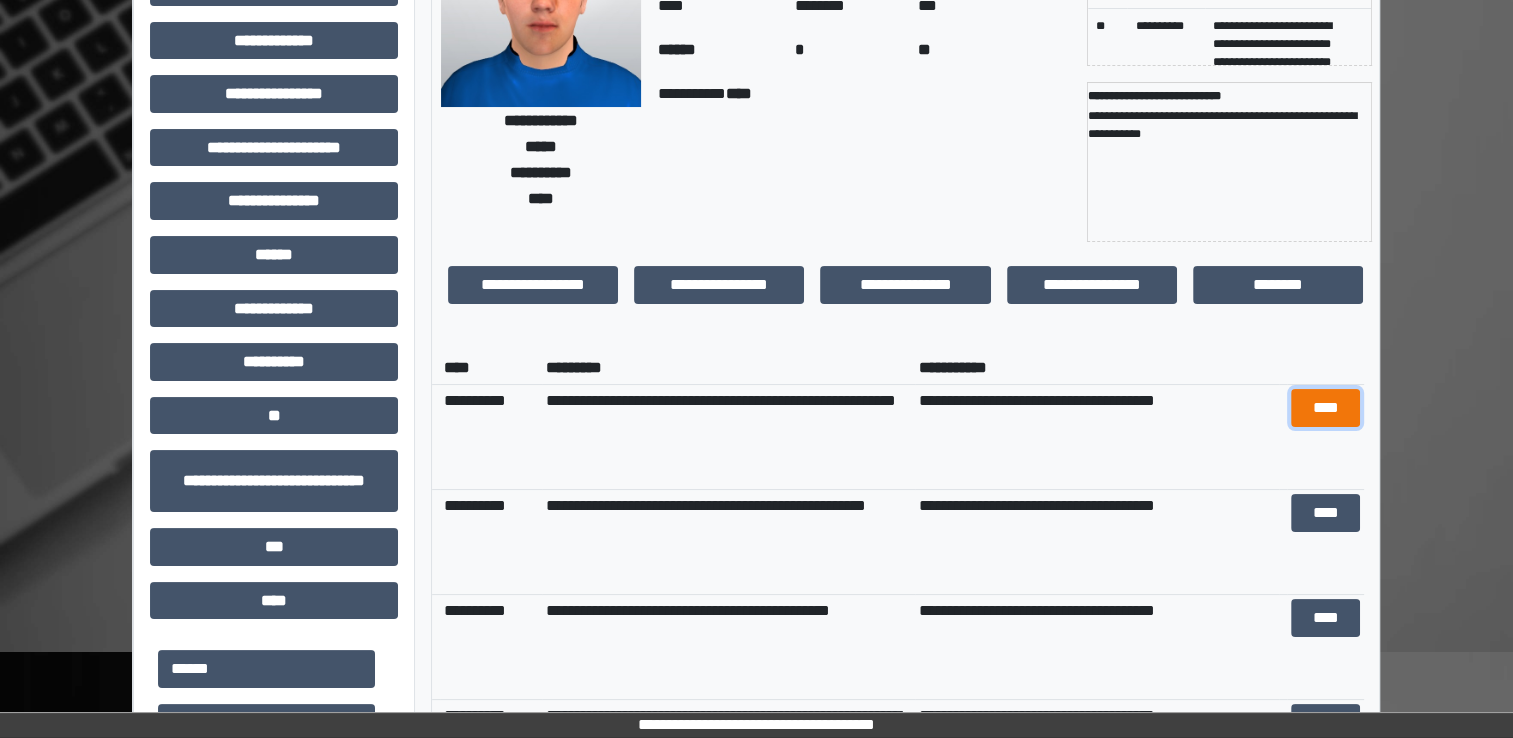 click on "****" at bounding box center [1325, 408] 